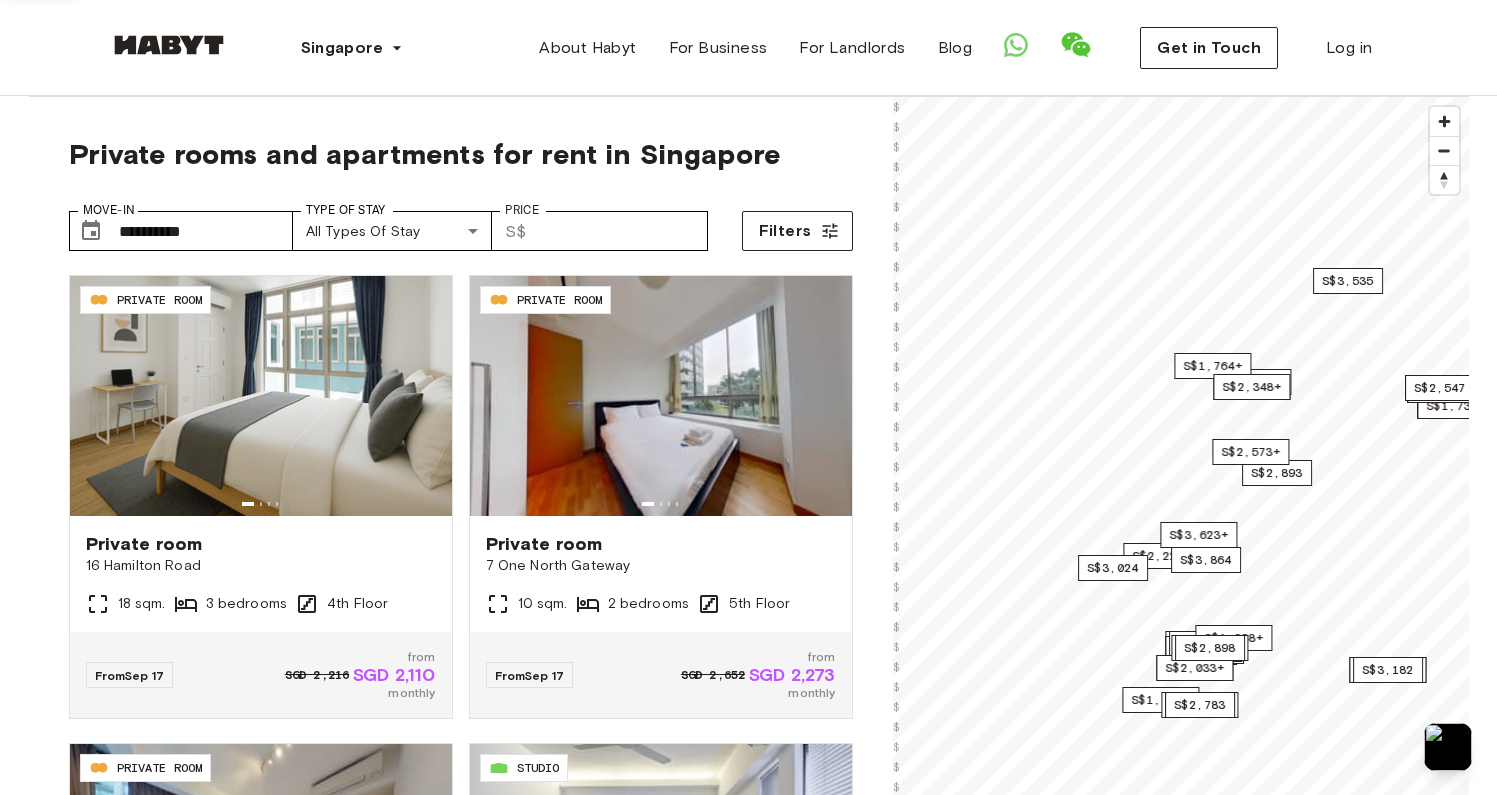 scroll, scrollTop: 0, scrollLeft: 0, axis: both 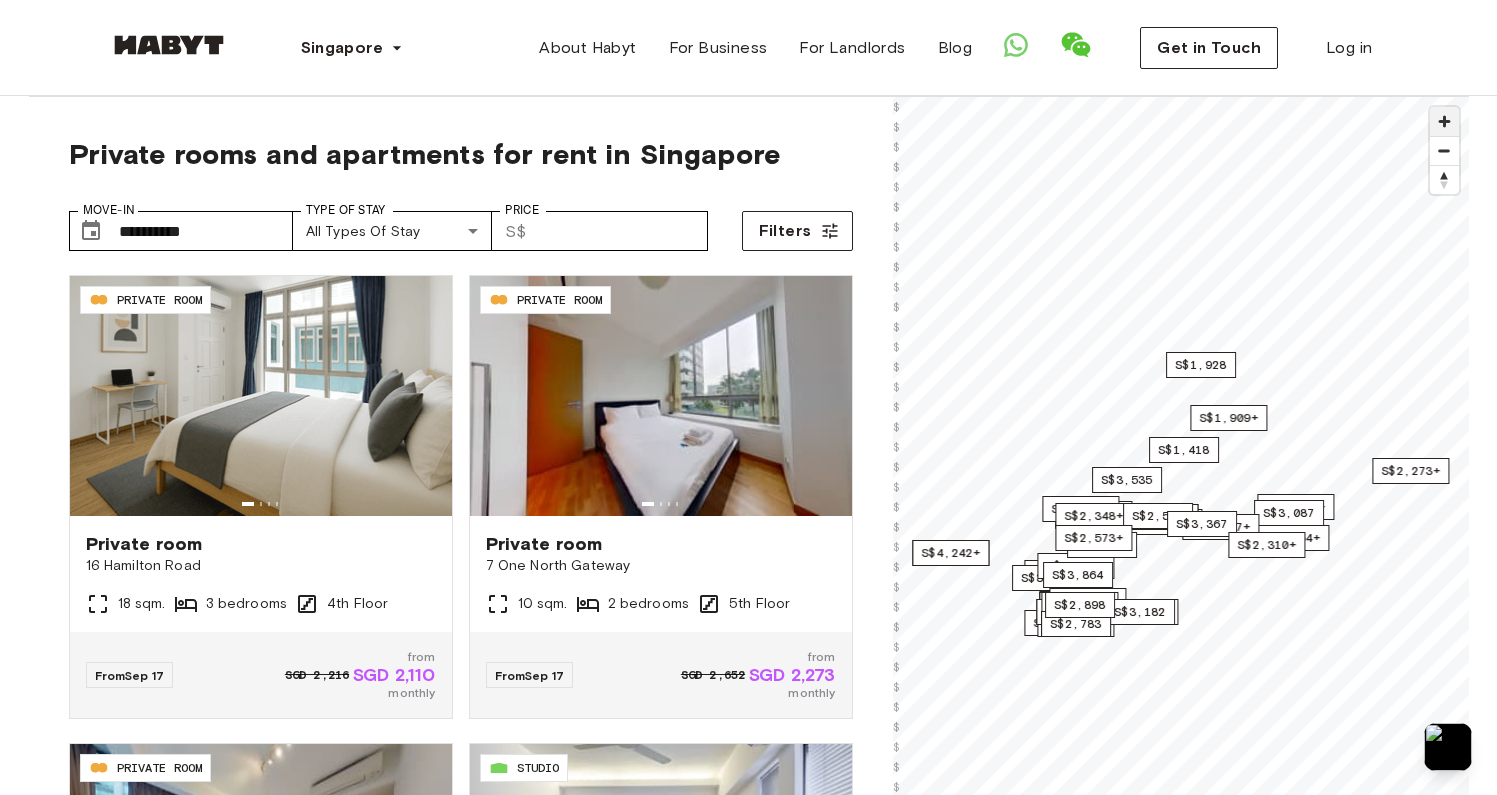click at bounding box center (1444, 121) 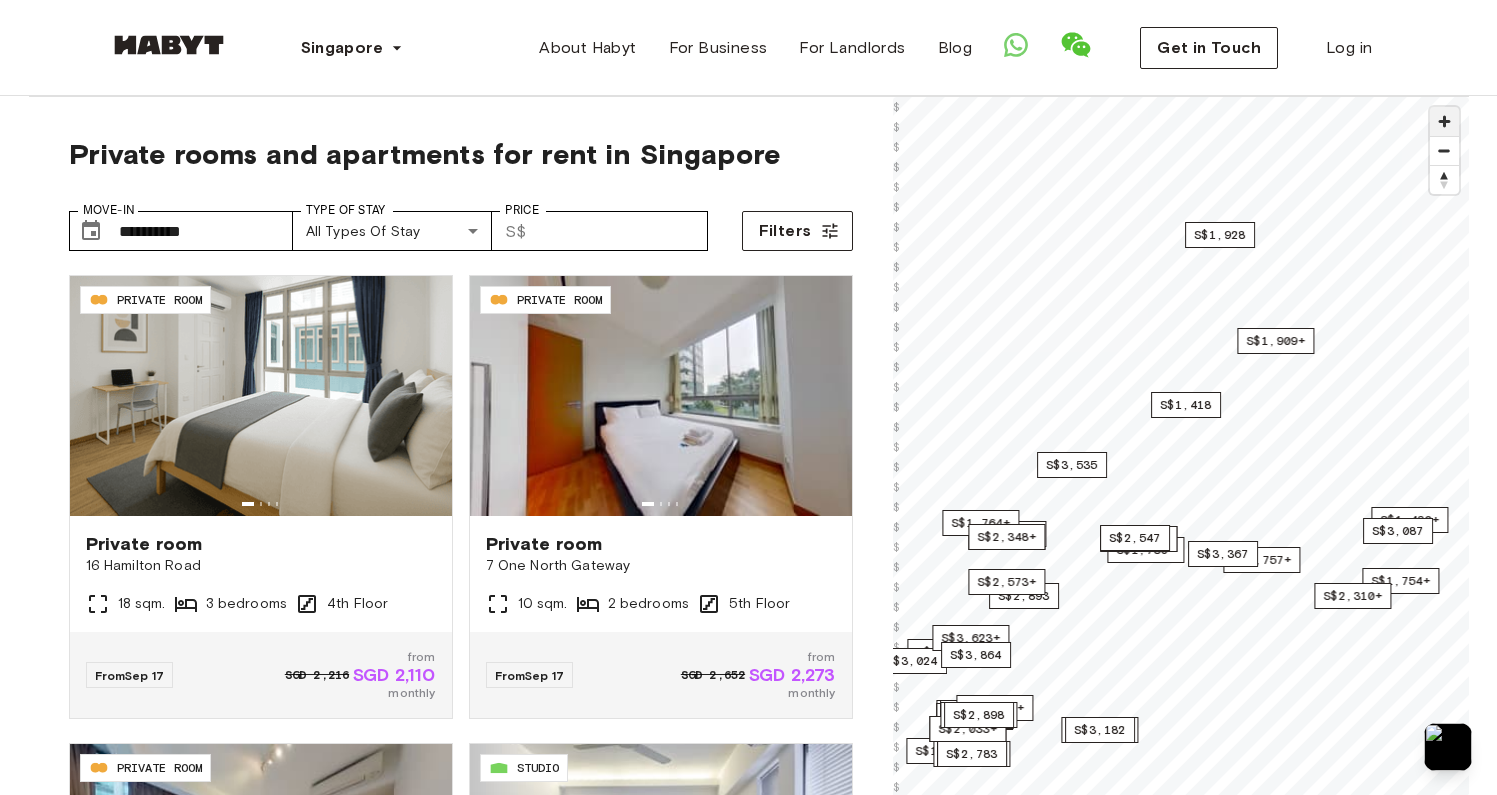 click at bounding box center [1444, 121] 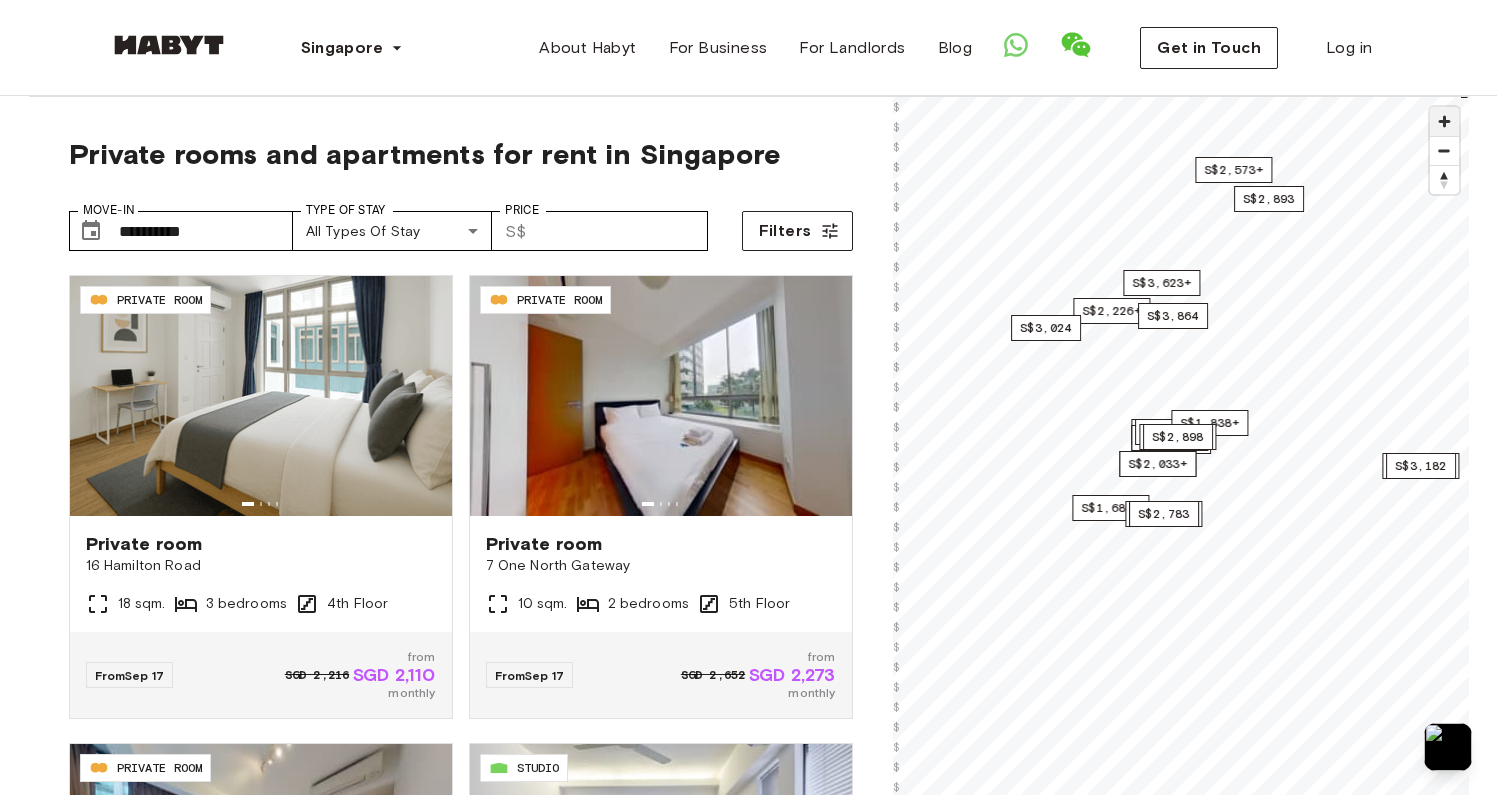 click at bounding box center (1444, 121) 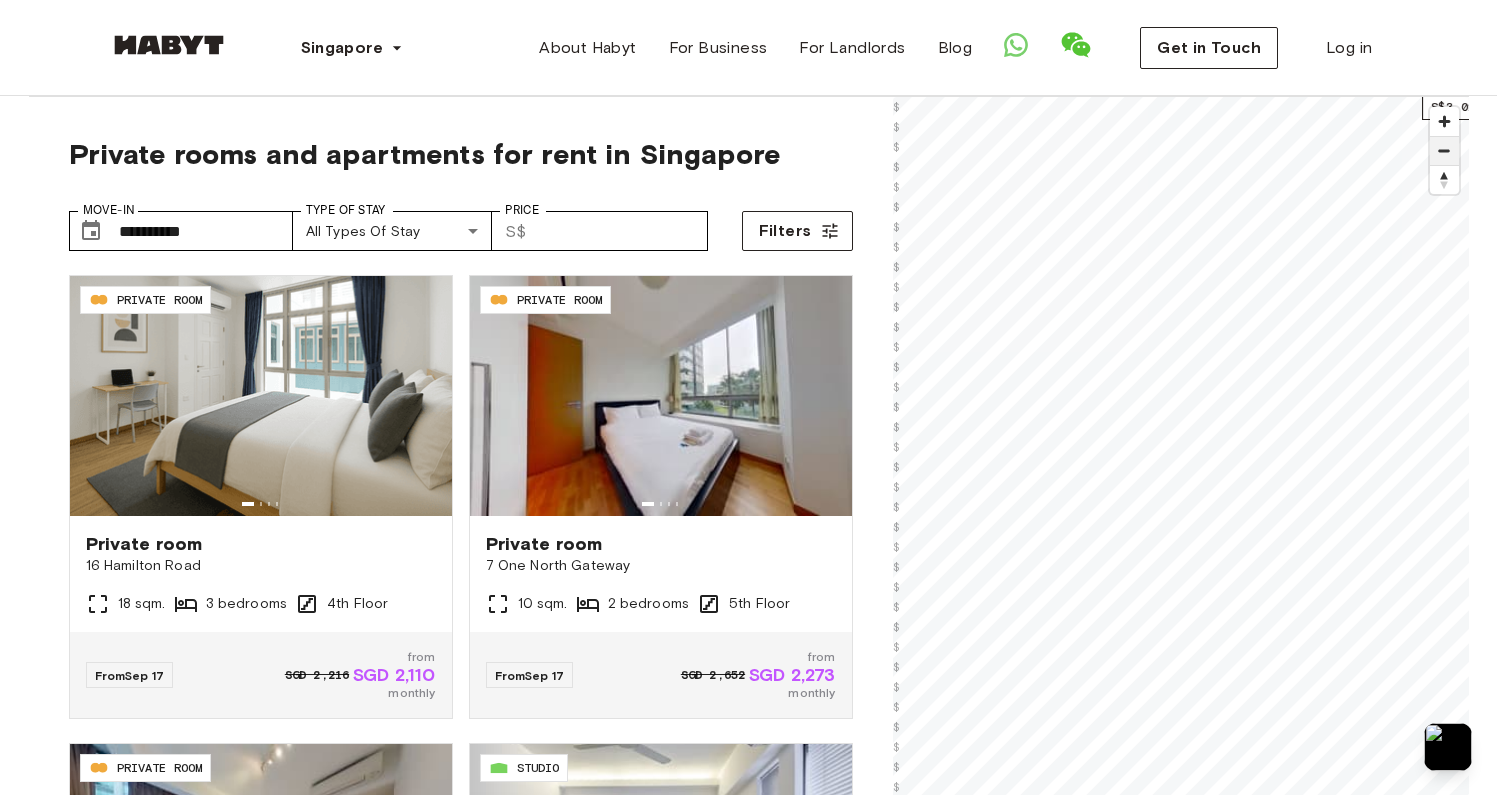 click at bounding box center [1444, 151] 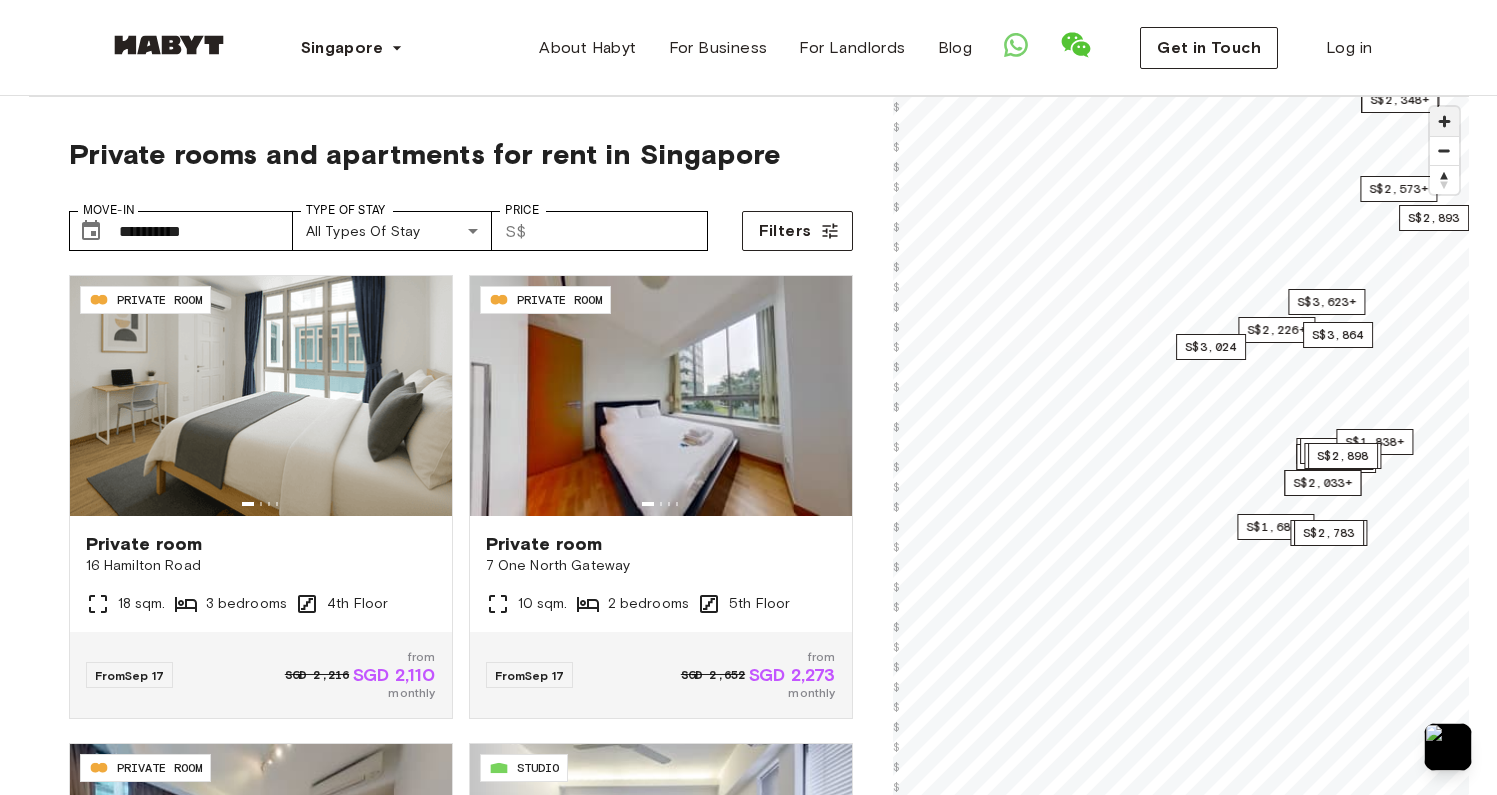 click at bounding box center (1444, 121) 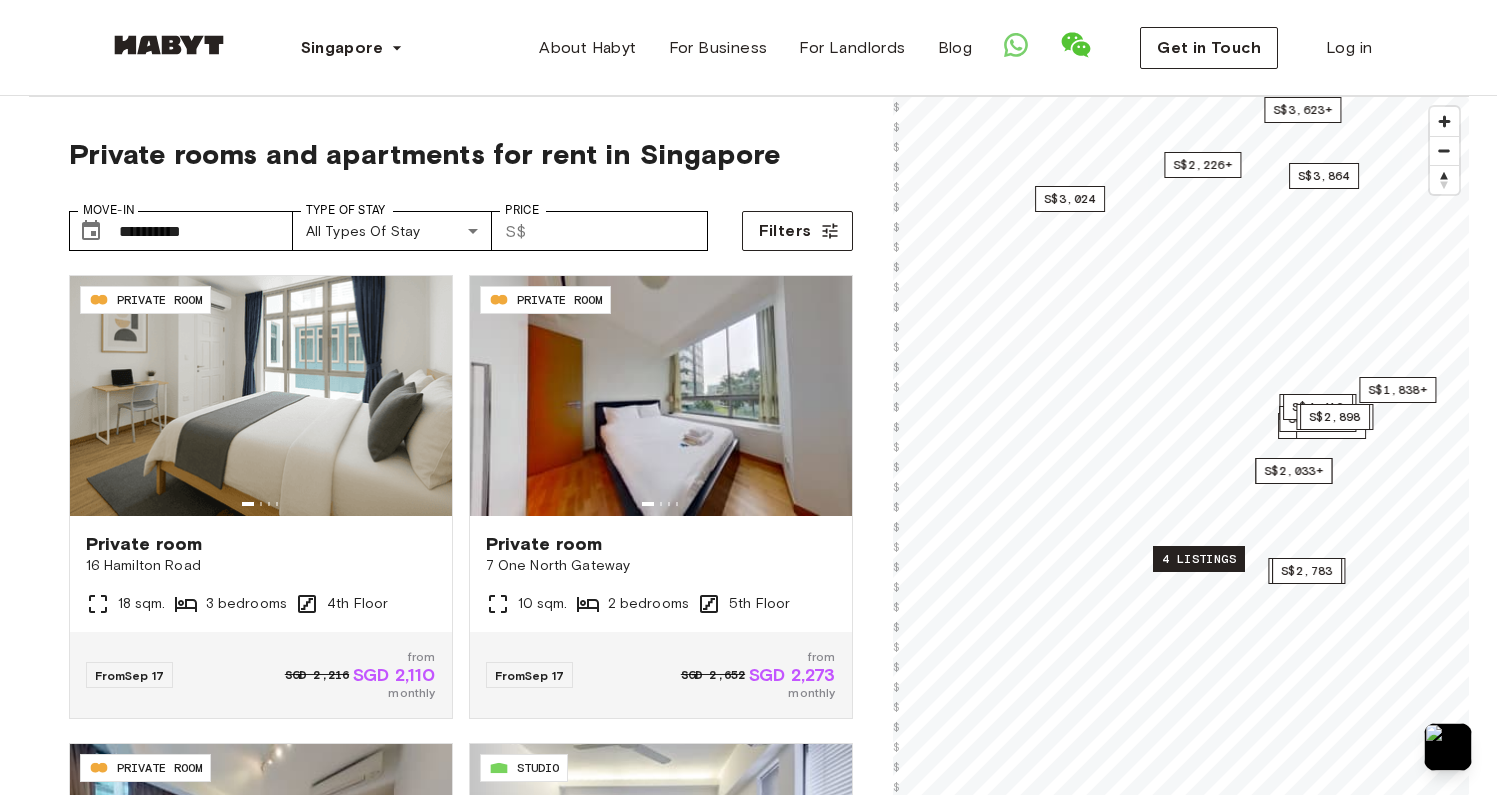 click on "4 listings" at bounding box center (1199, 559) 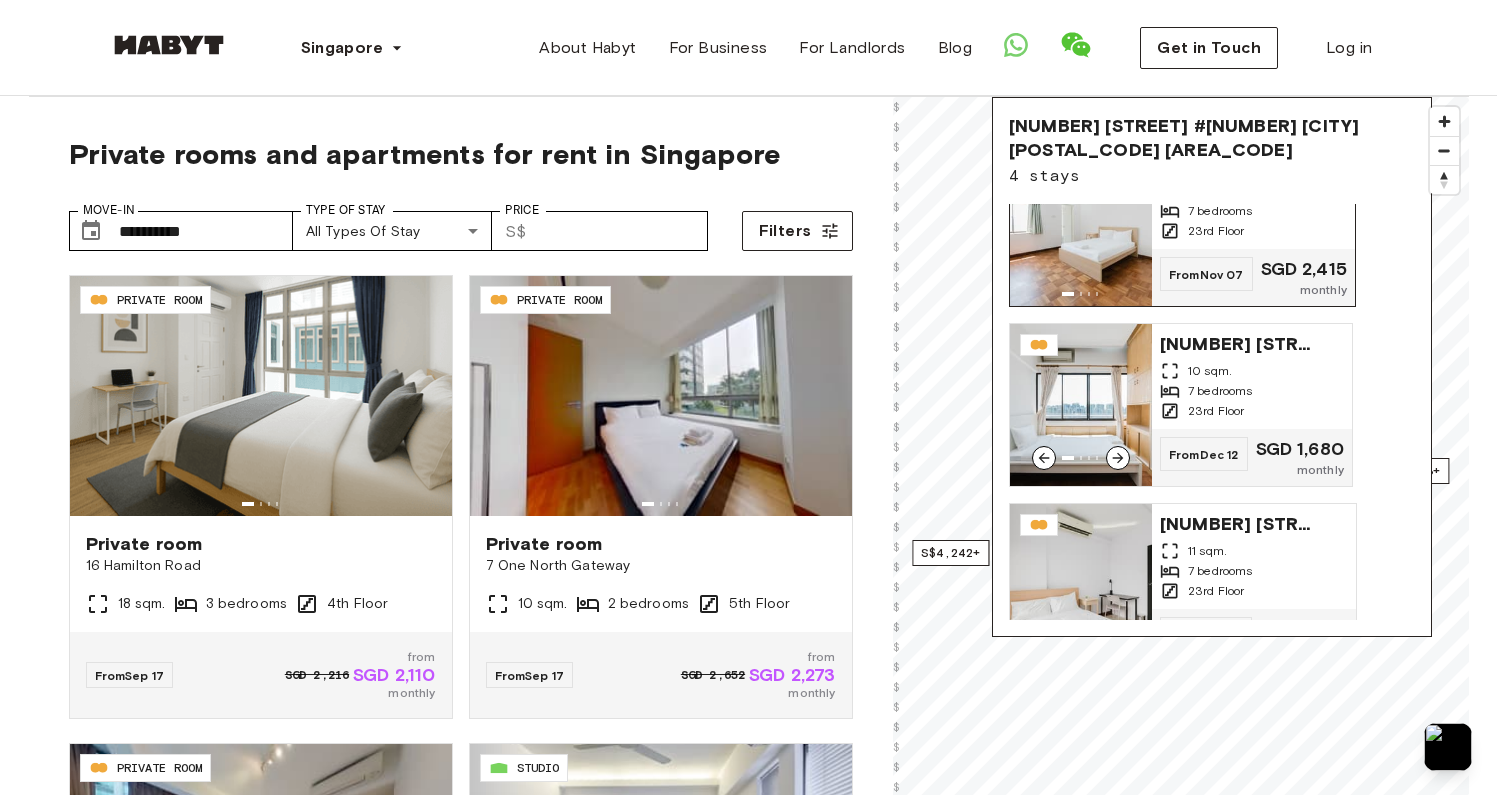 scroll, scrollTop: 287, scrollLeft: 0, axis: vertical 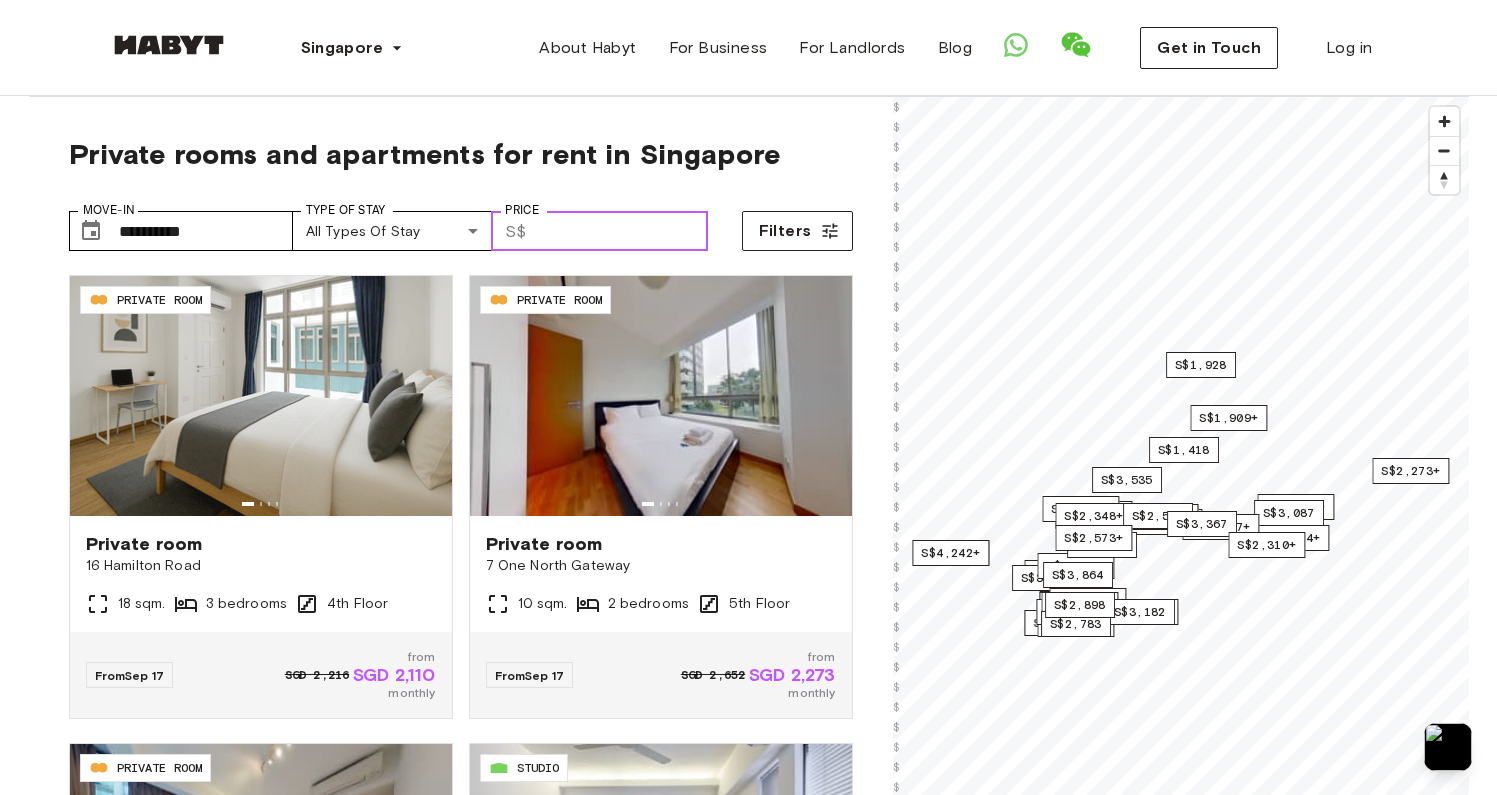 click on "Price" at bounding box center (621, 231) 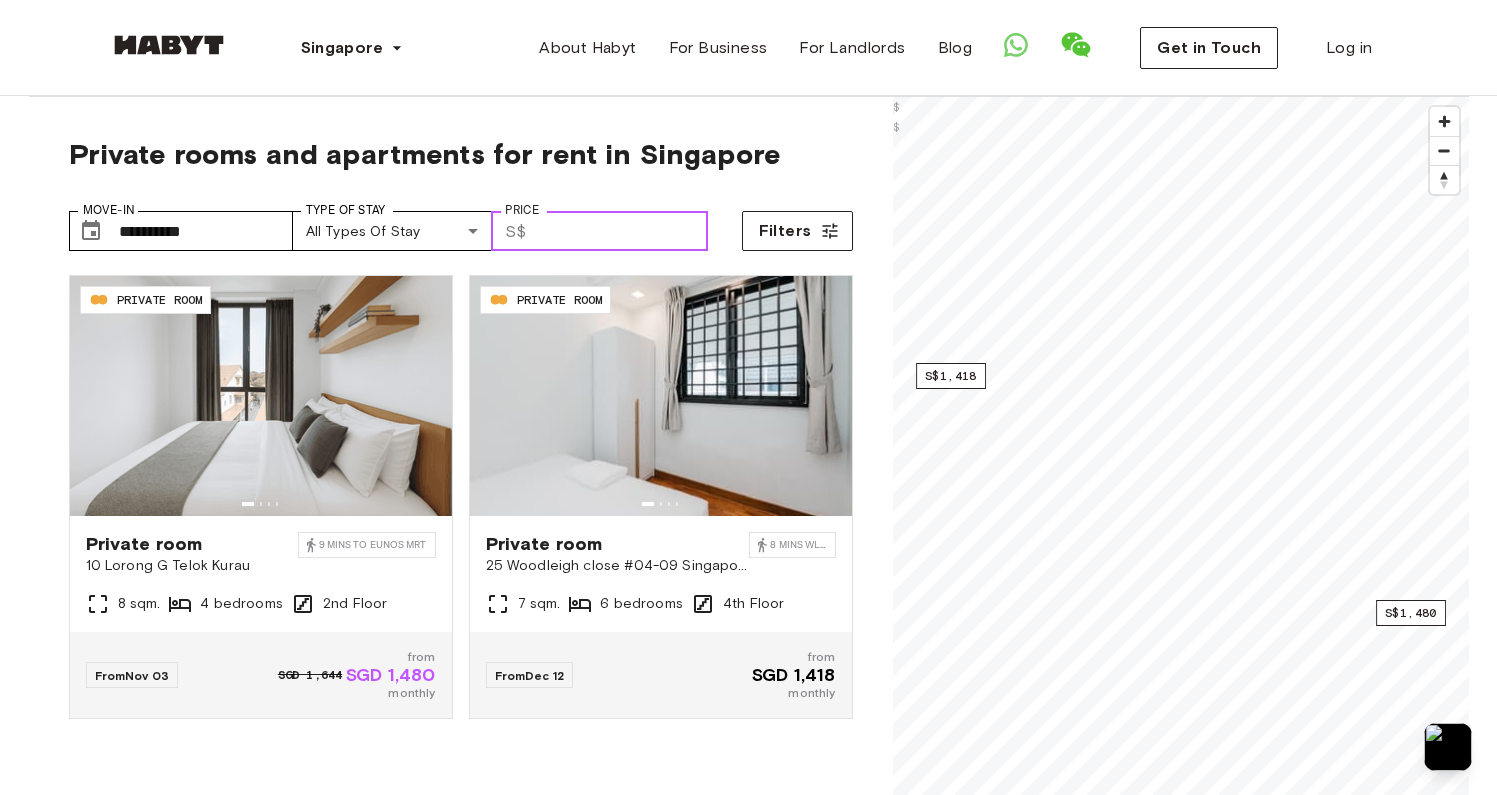 type on "****" 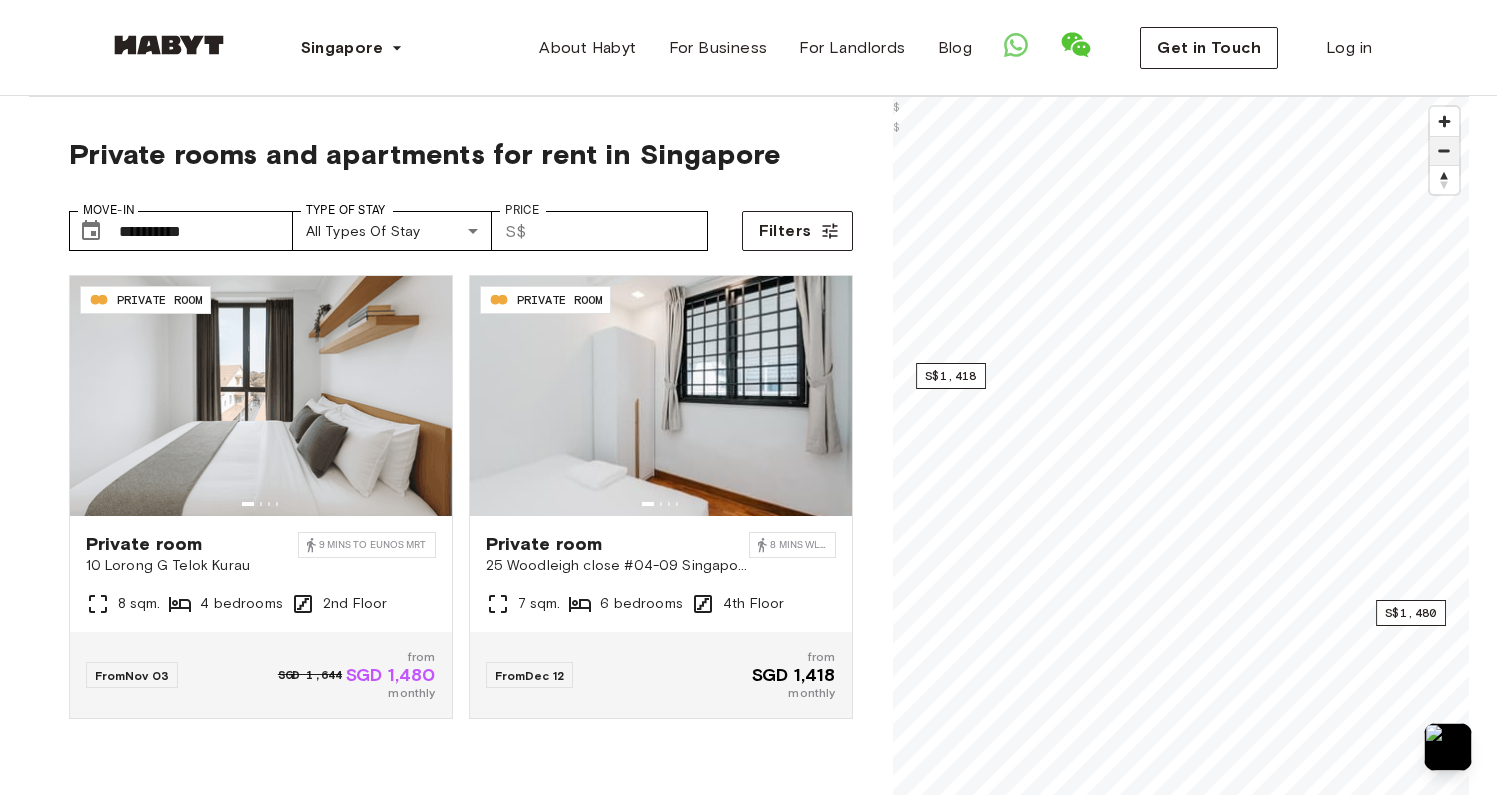 click at bounding box center (1444, 151) 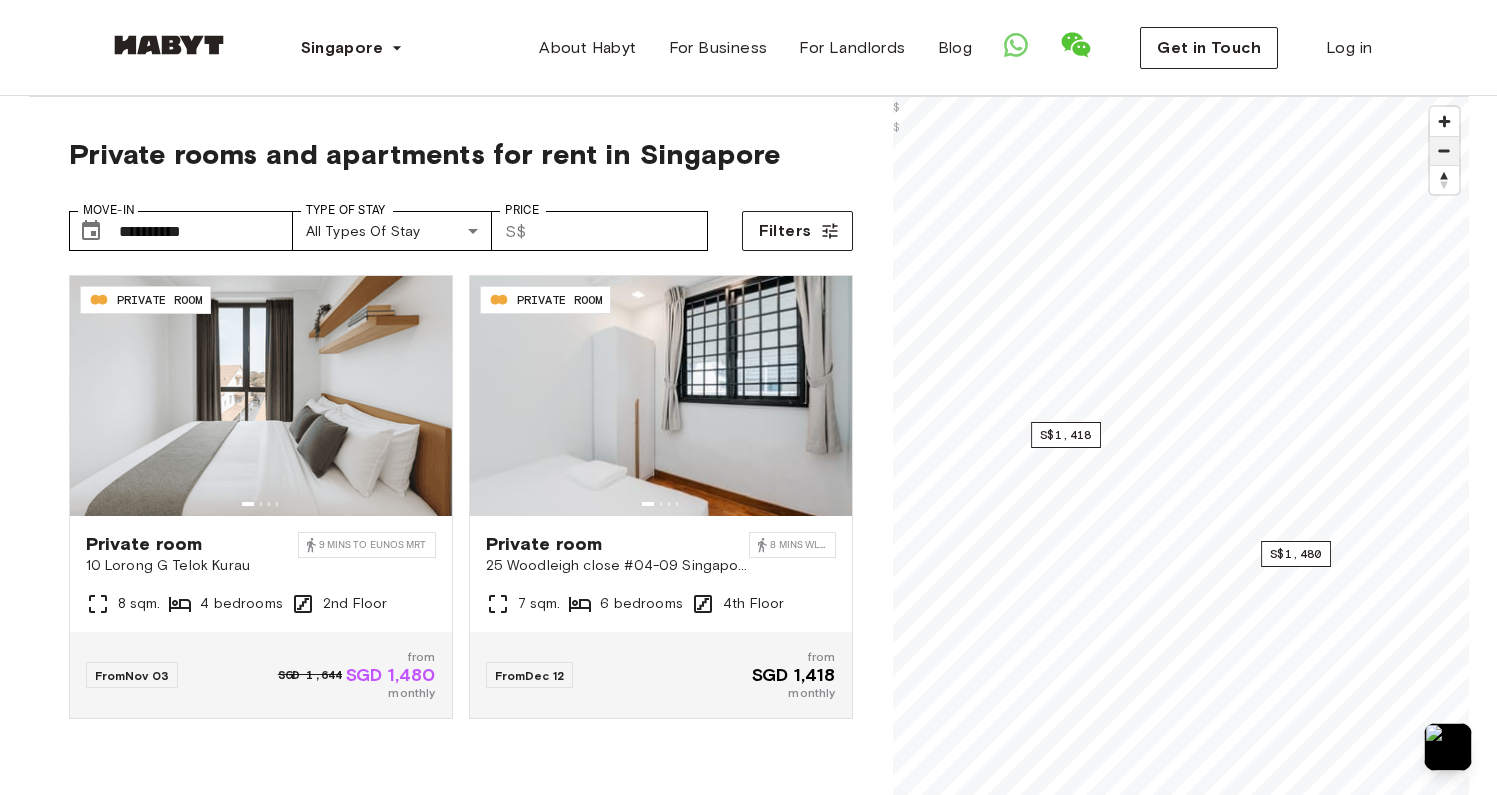 click at bounding box center (1444, 151) 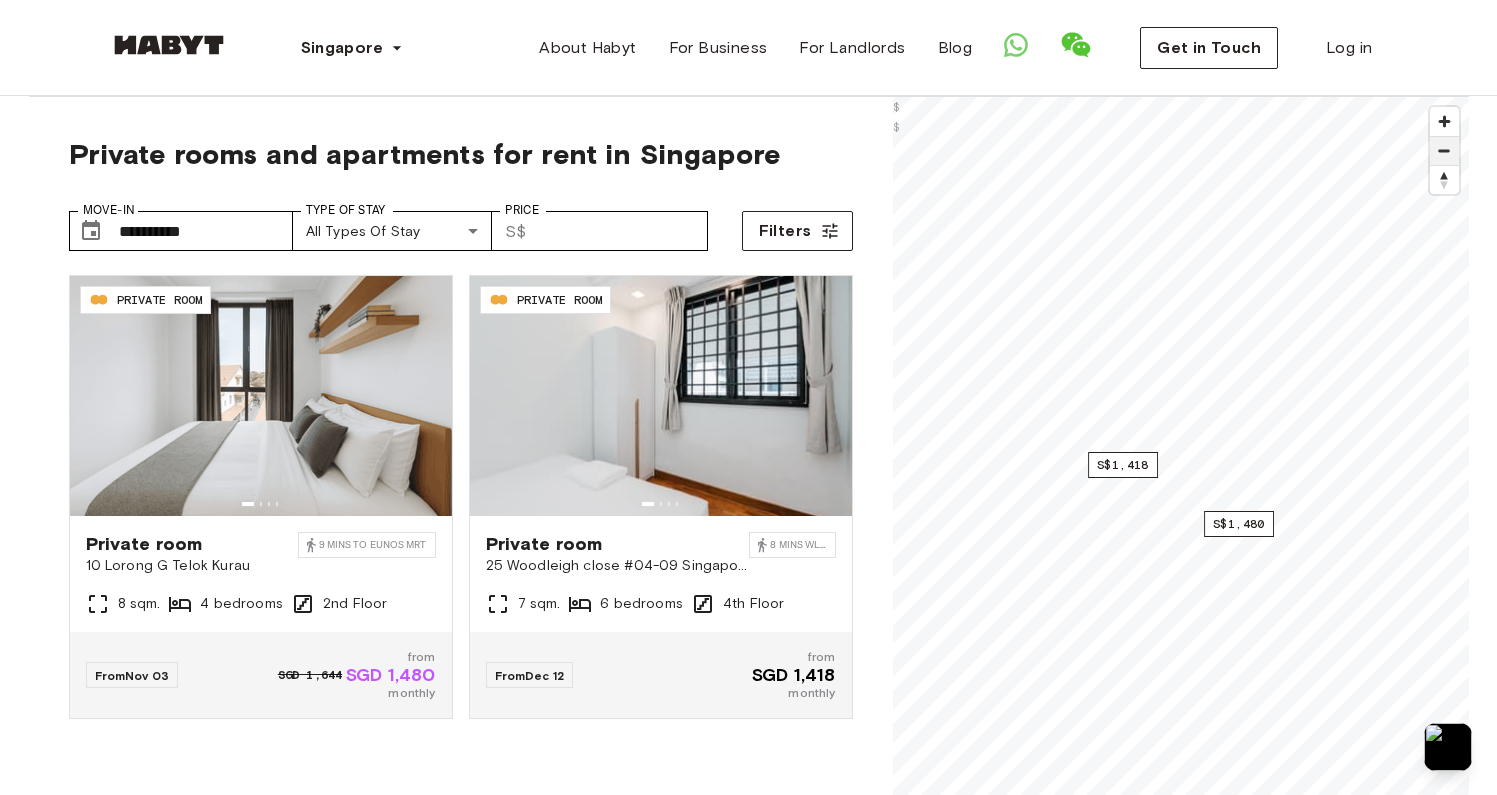 click at bounding box center (1444, 151) 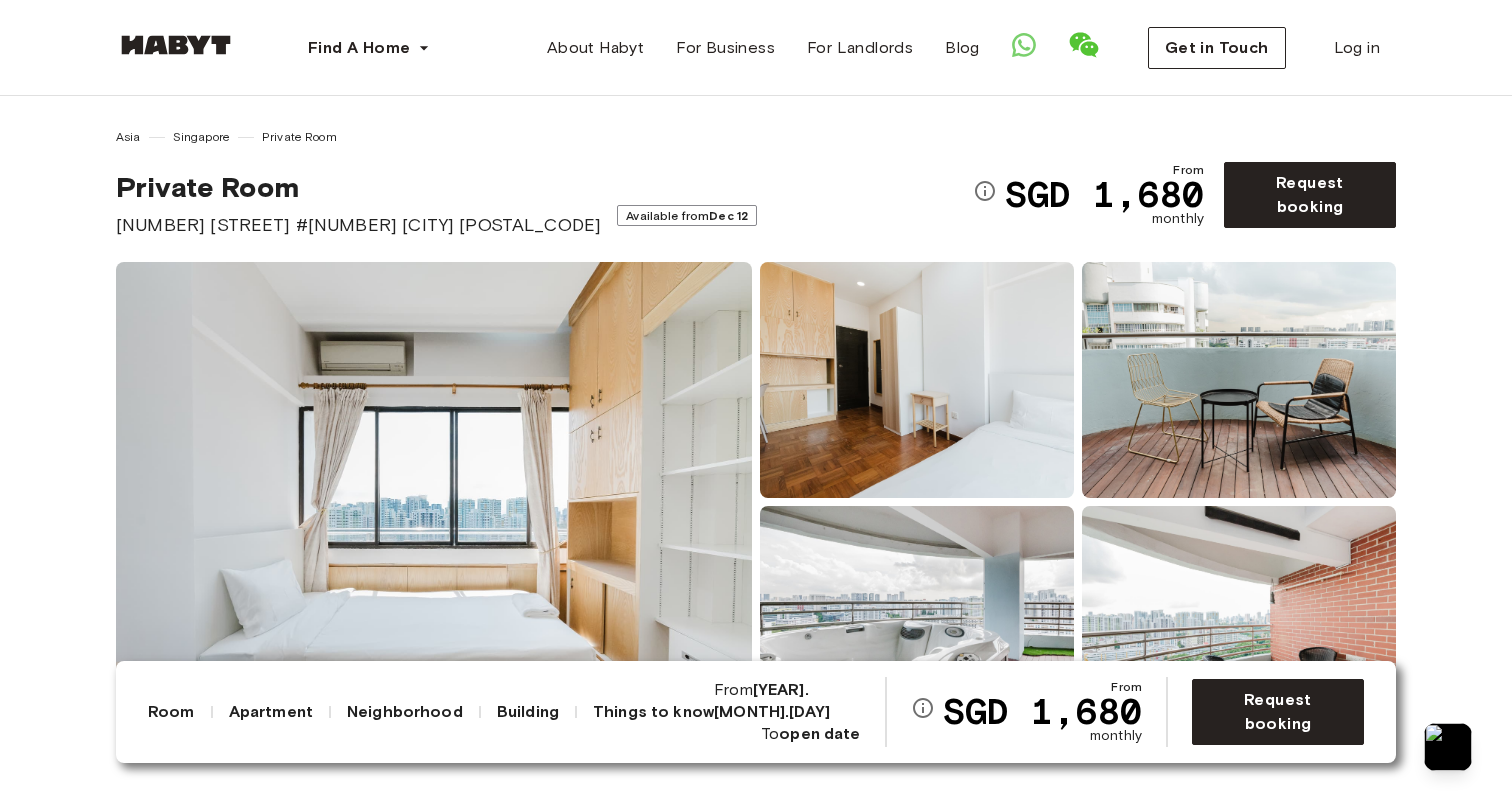 scroll, scrollTop: 0, scrollLeft: 0, axis: both 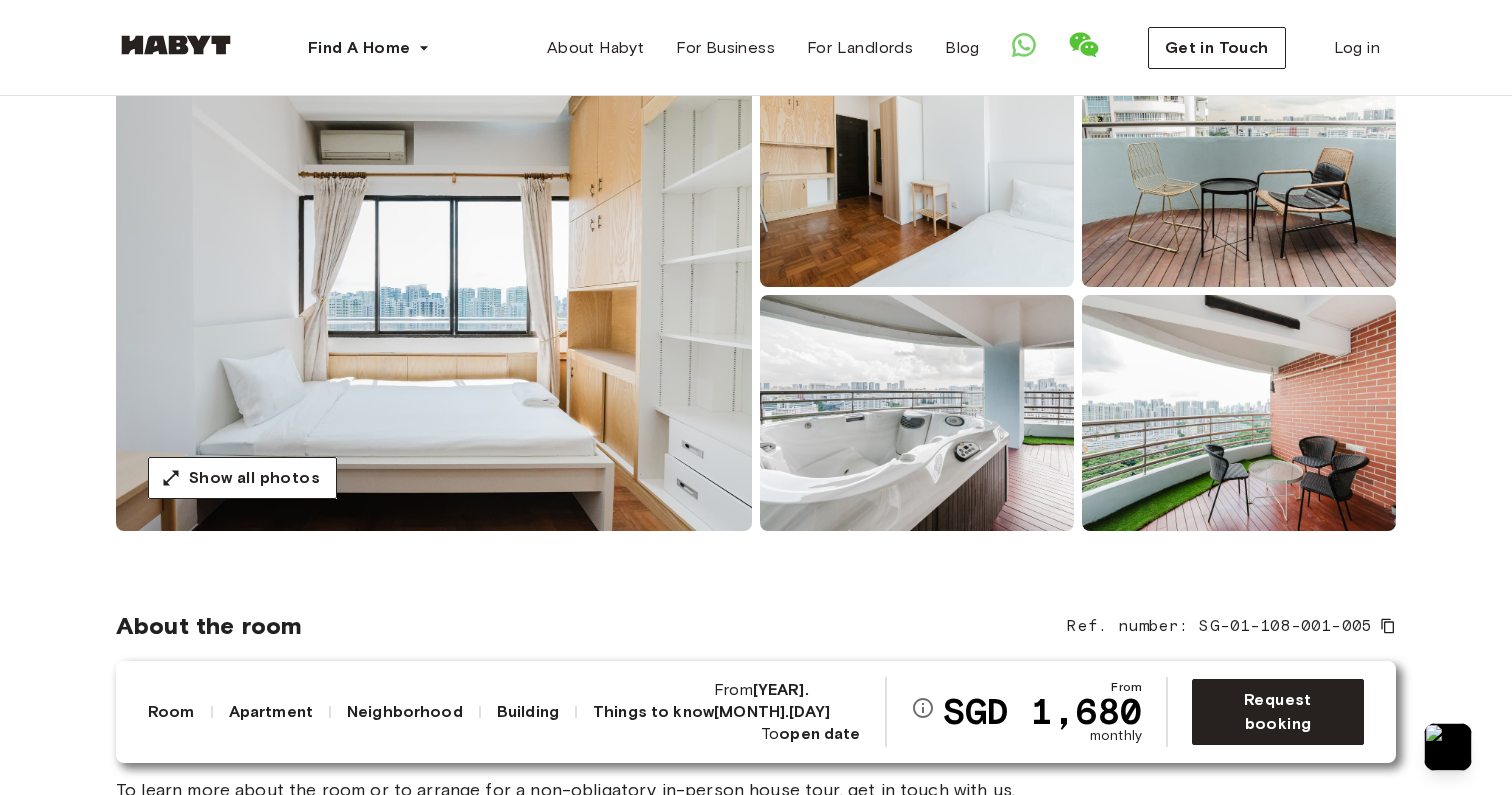click at bounding box center (917, 169) 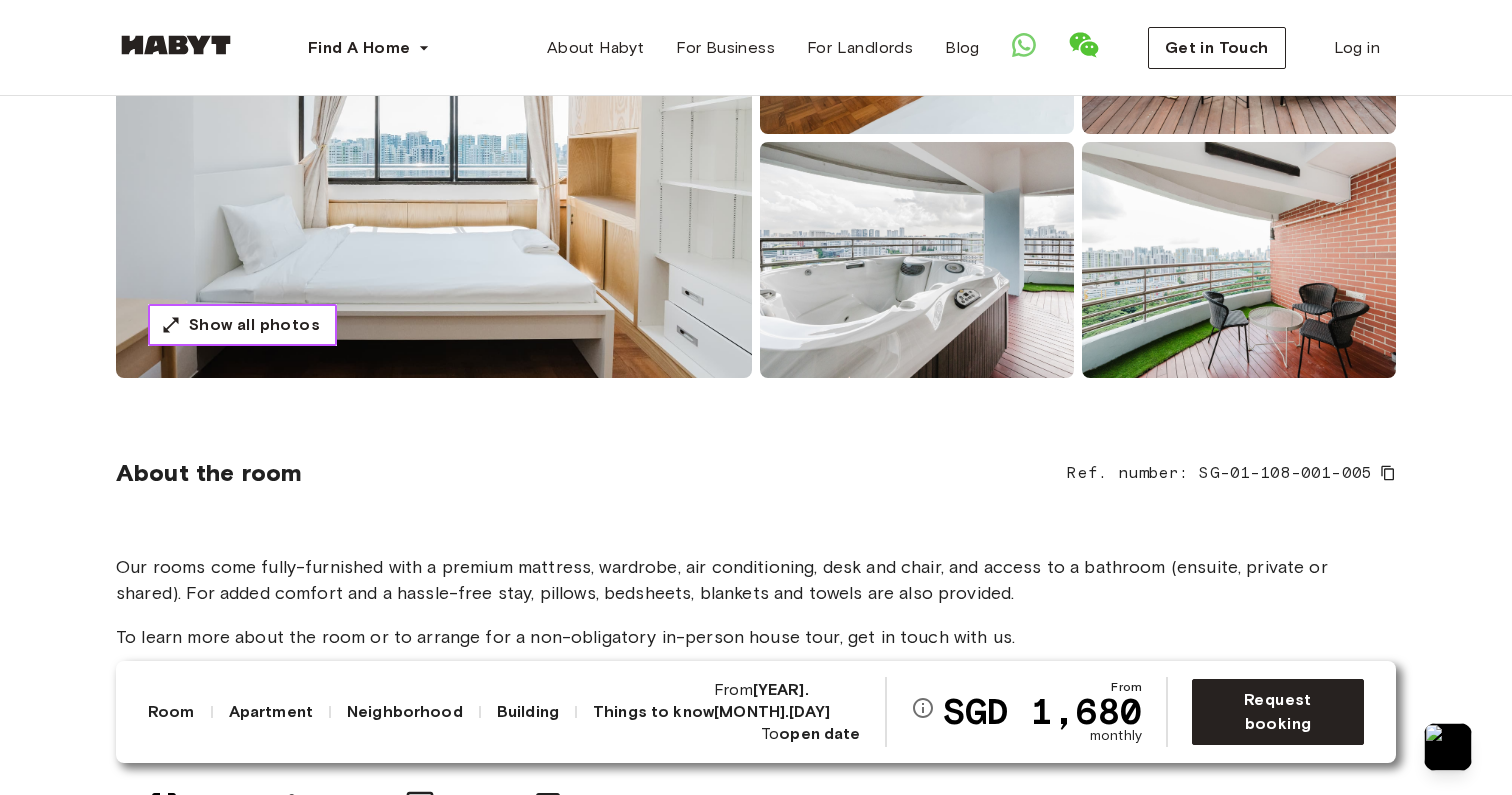 click on "Show all photos" at bounding box center (254, 325) 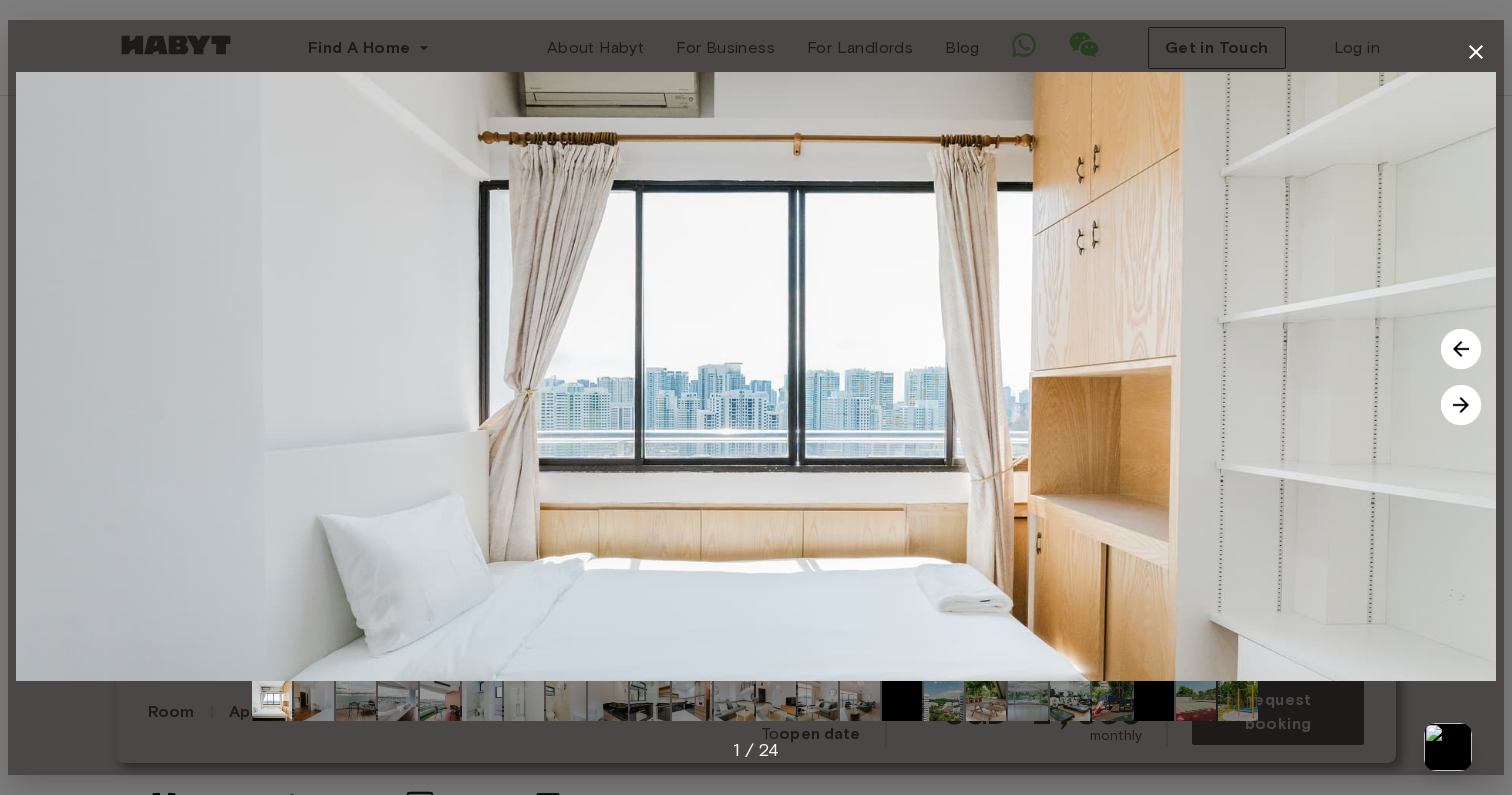click at bounding box center [1461, 405] 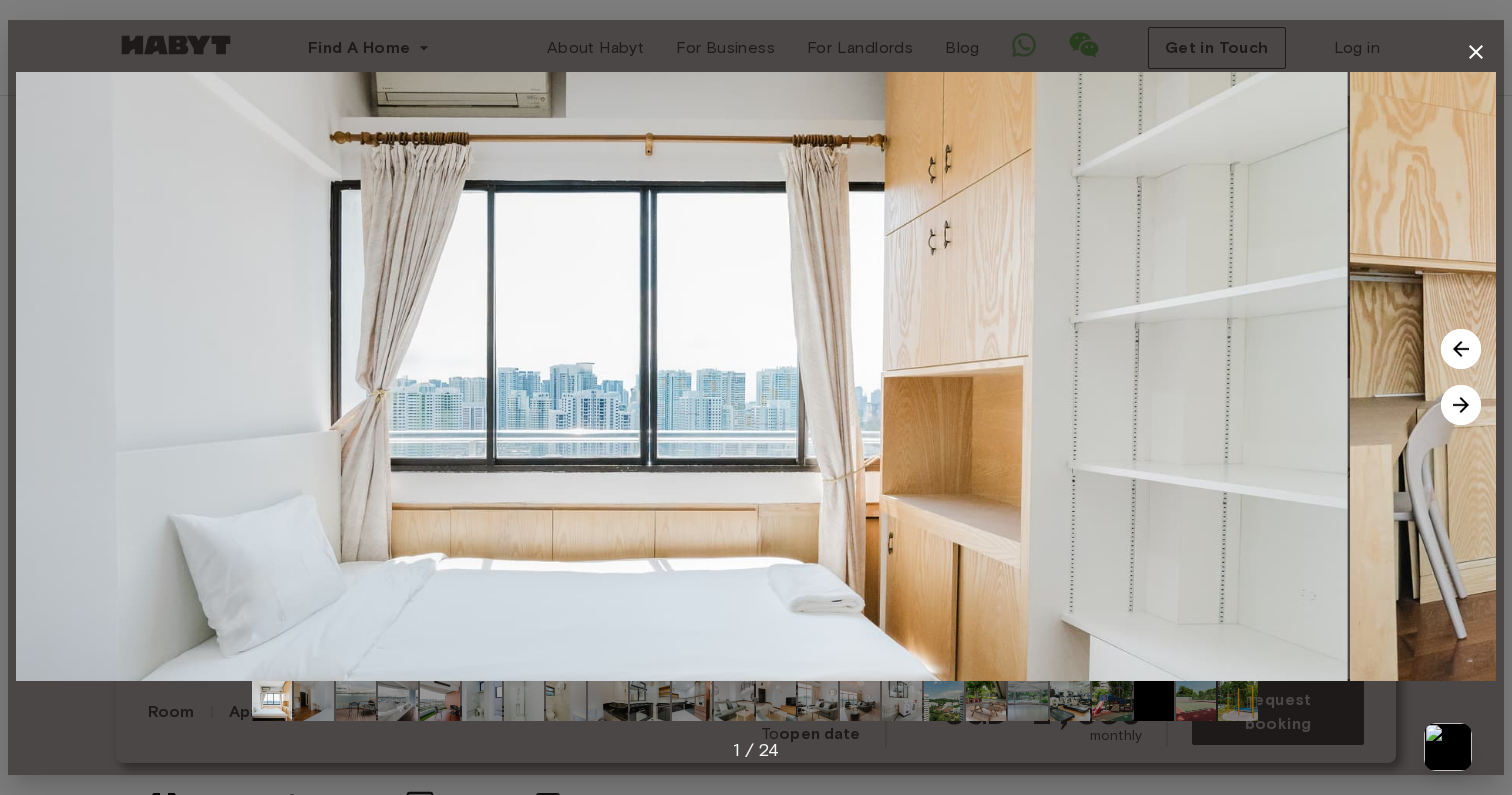 click at bounding box center [1461, 405] 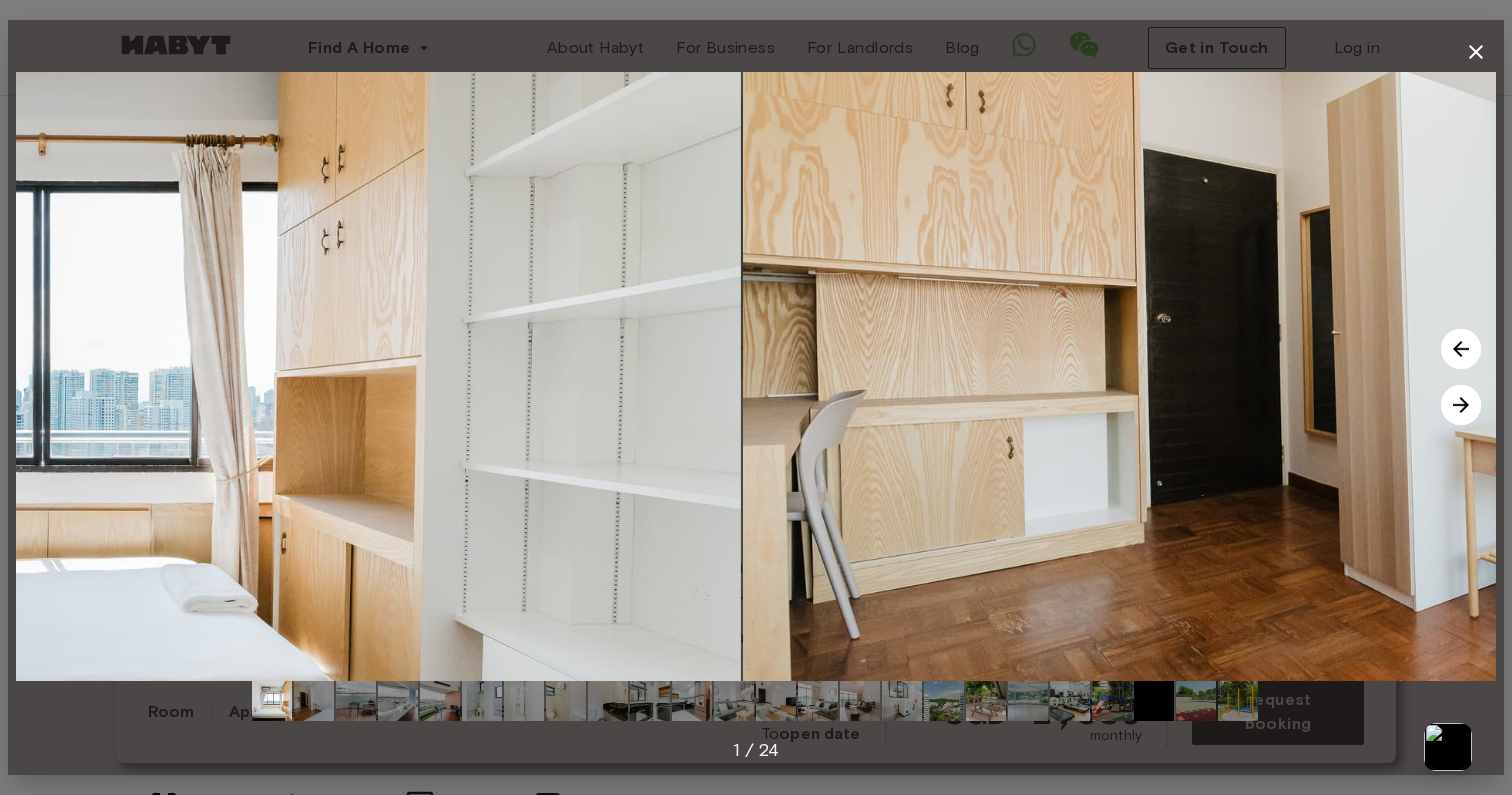 click at bounding box center (1461, 405) 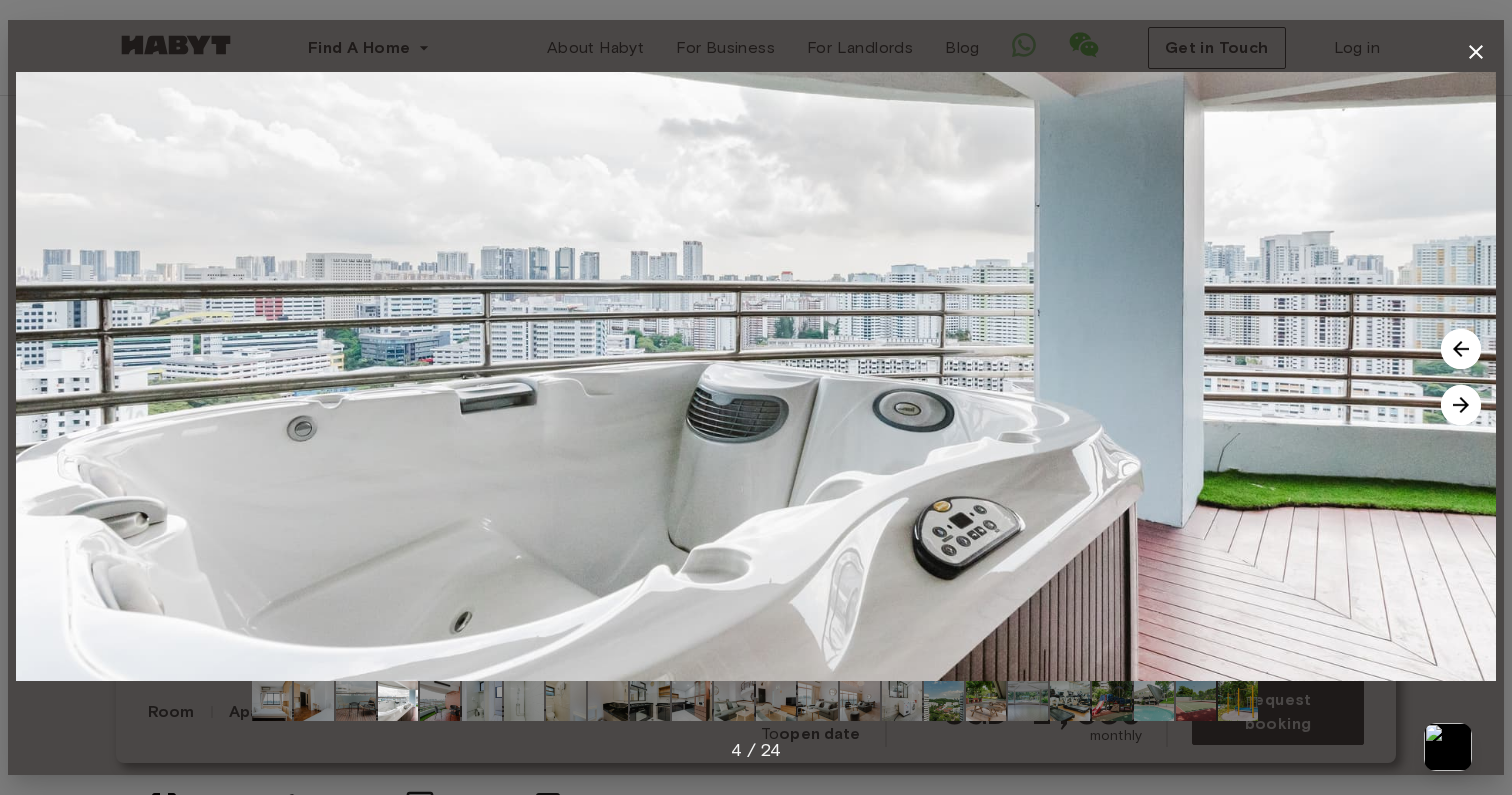 click at bounding box center (1461, 405) 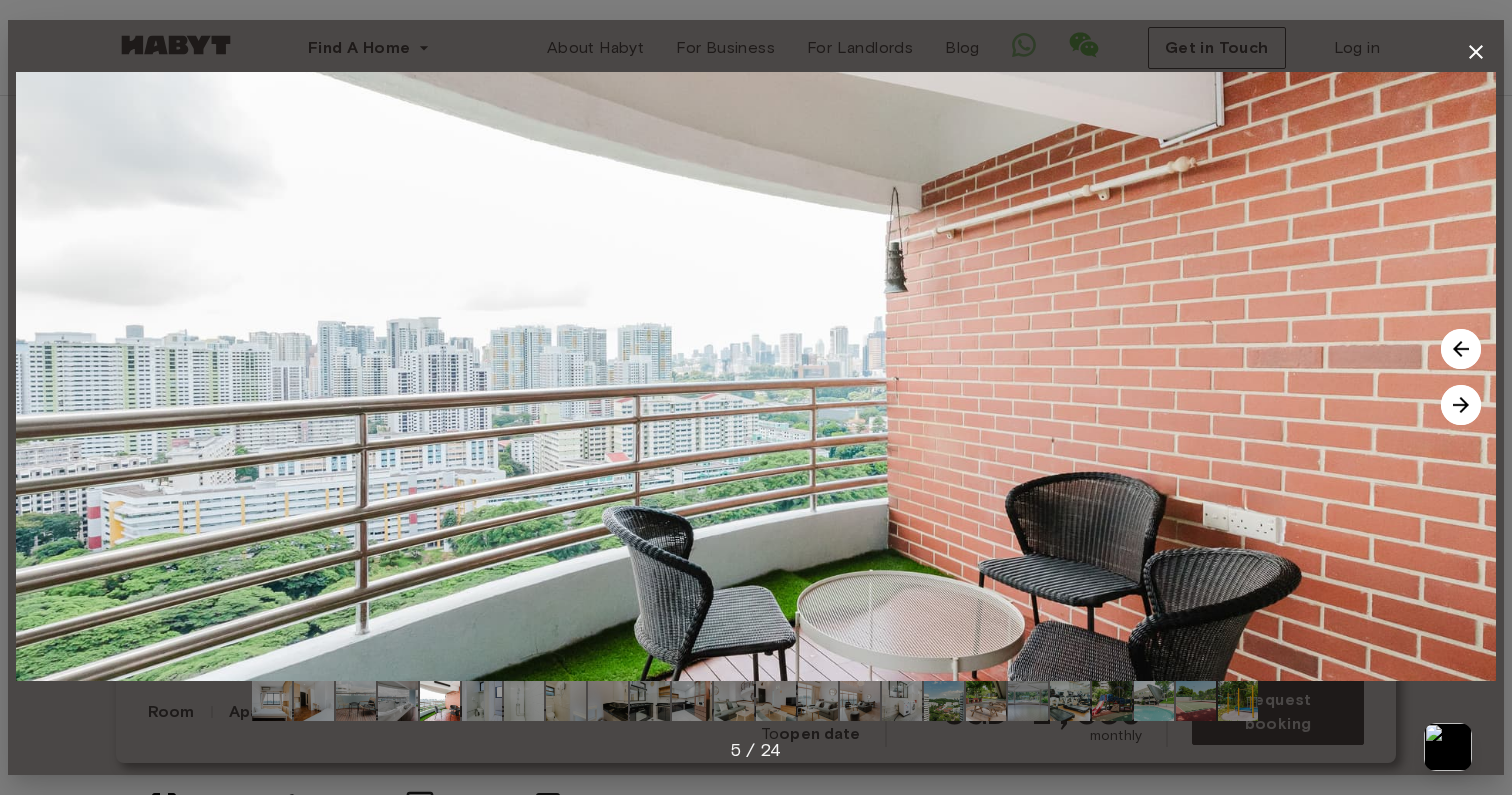 click at bounding box center (1461, 405) 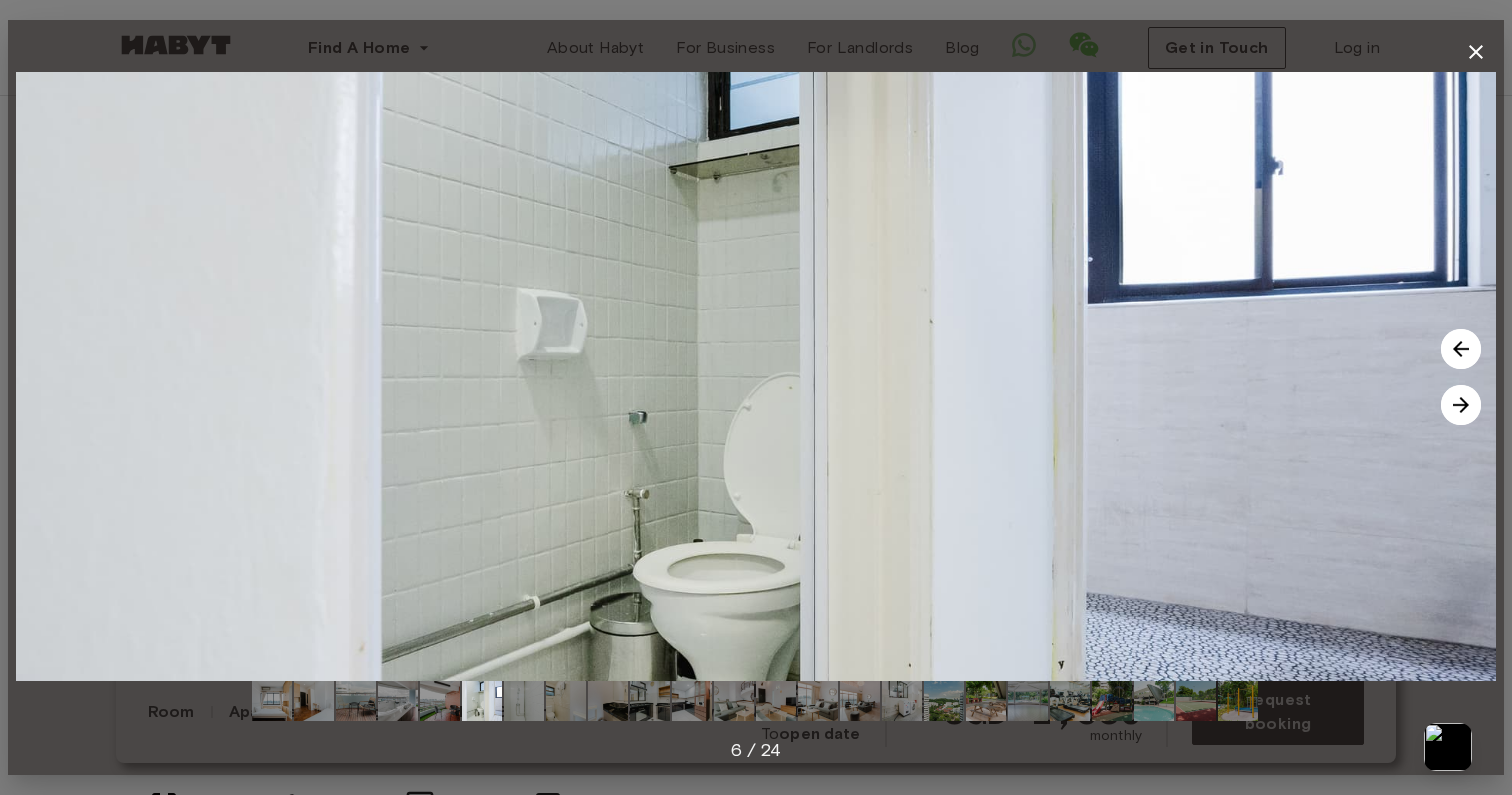 click at bounding box center (1461, 405) 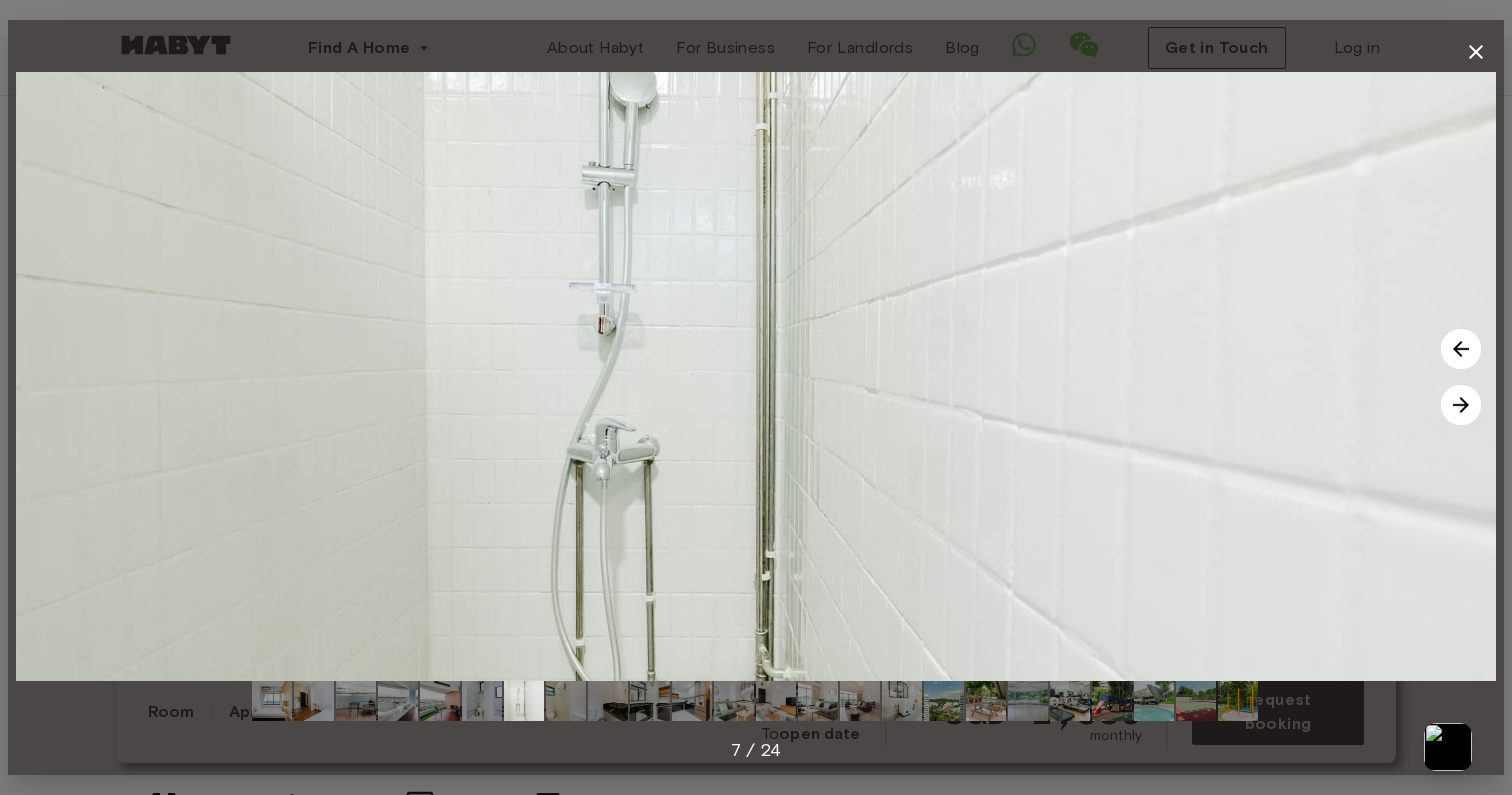 click at bounding box center [1461, 405] 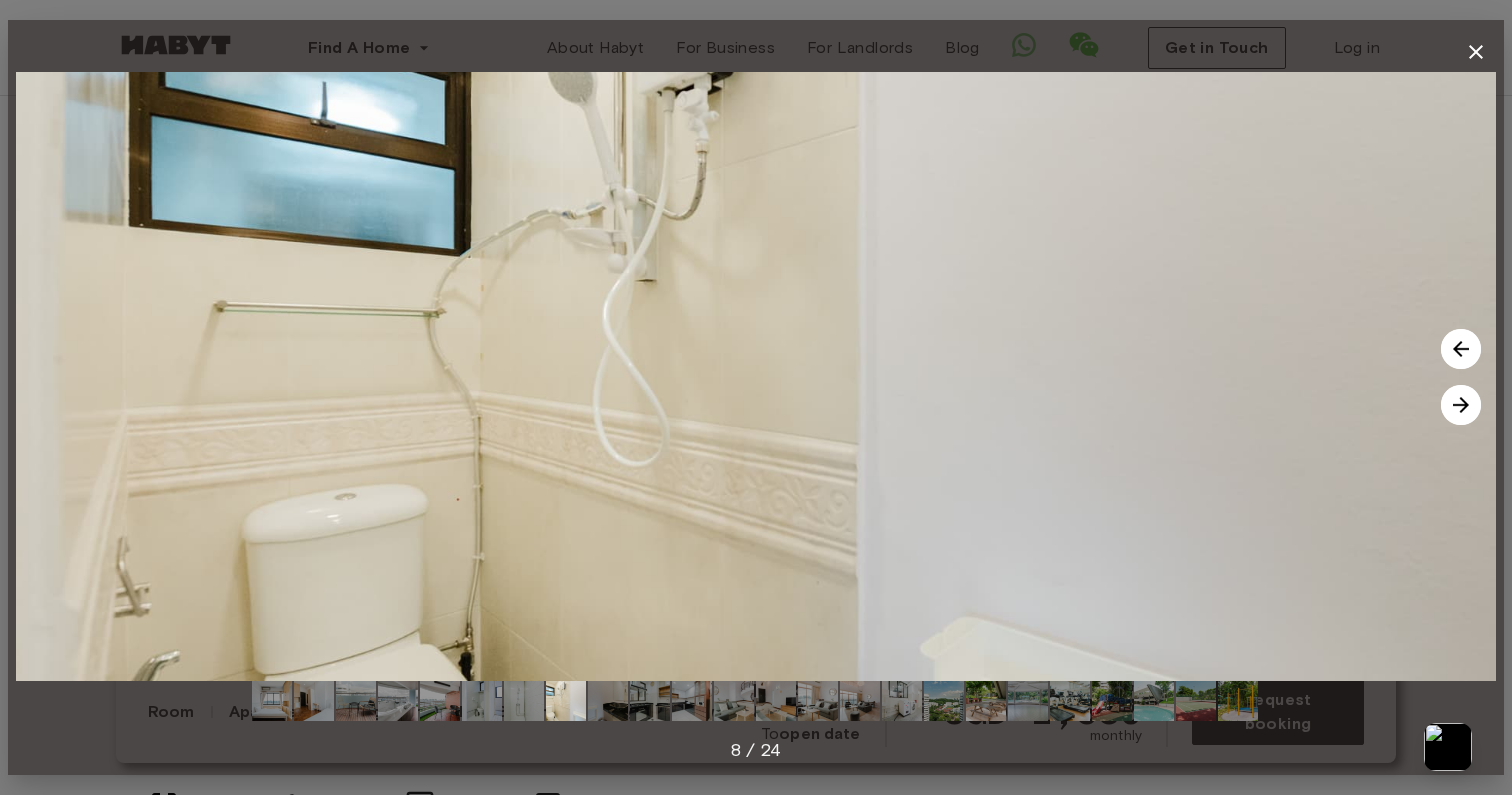 click at bounding box center (1461, 405) 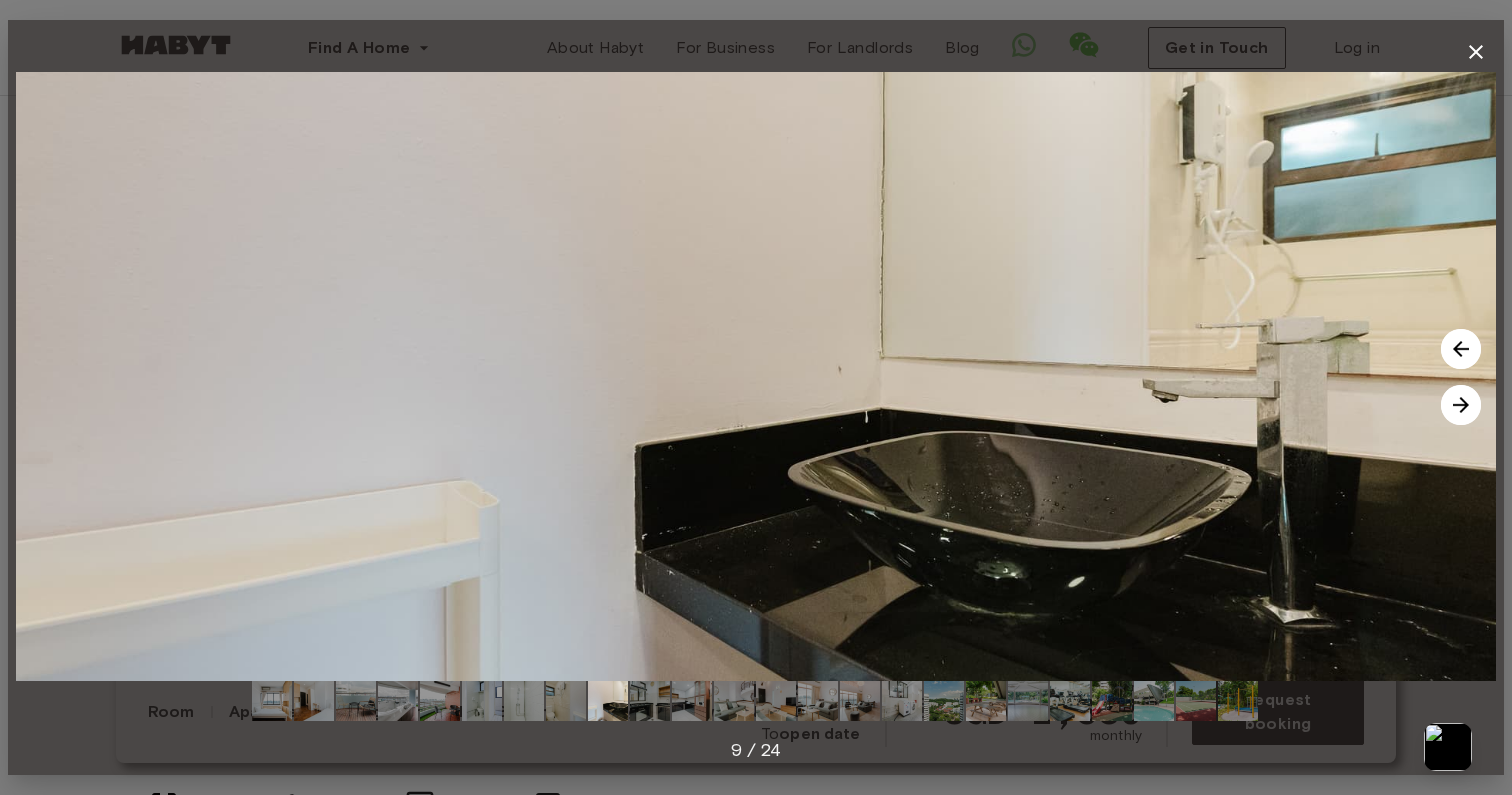 click at bounding box center [1461, 405] 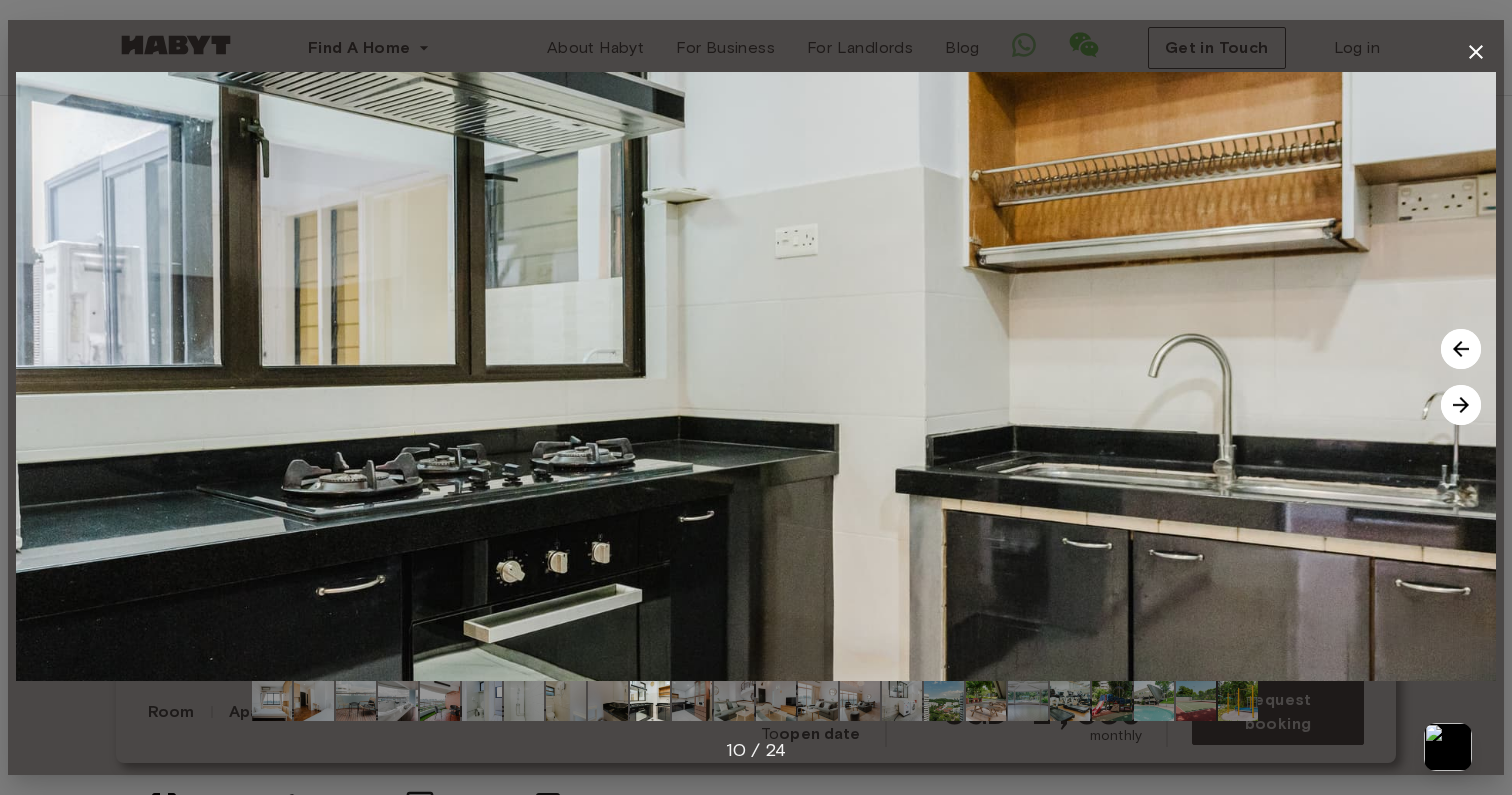 click at bounding box center [1461, 405] 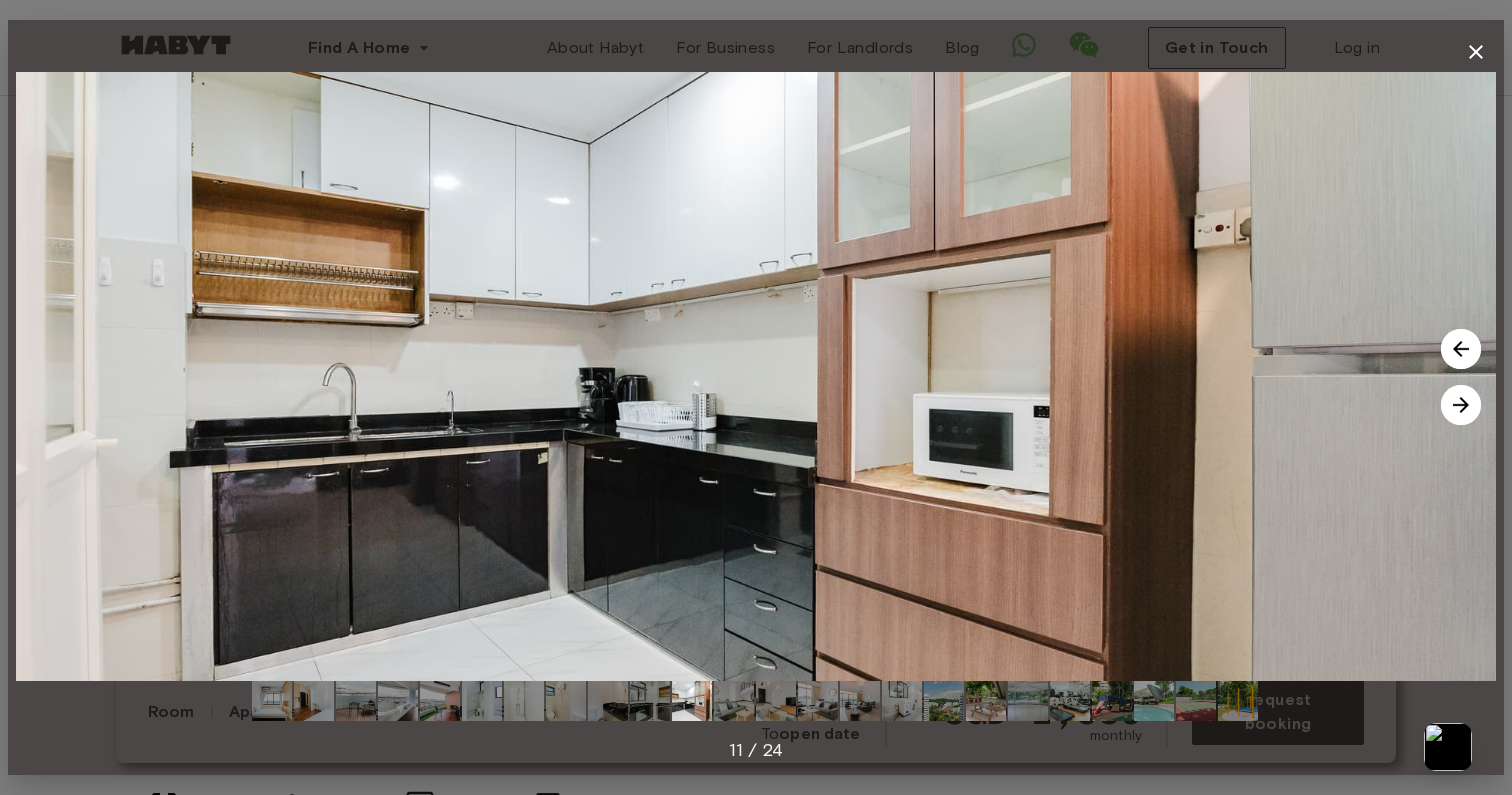 click at bounding box center [1461, 405] 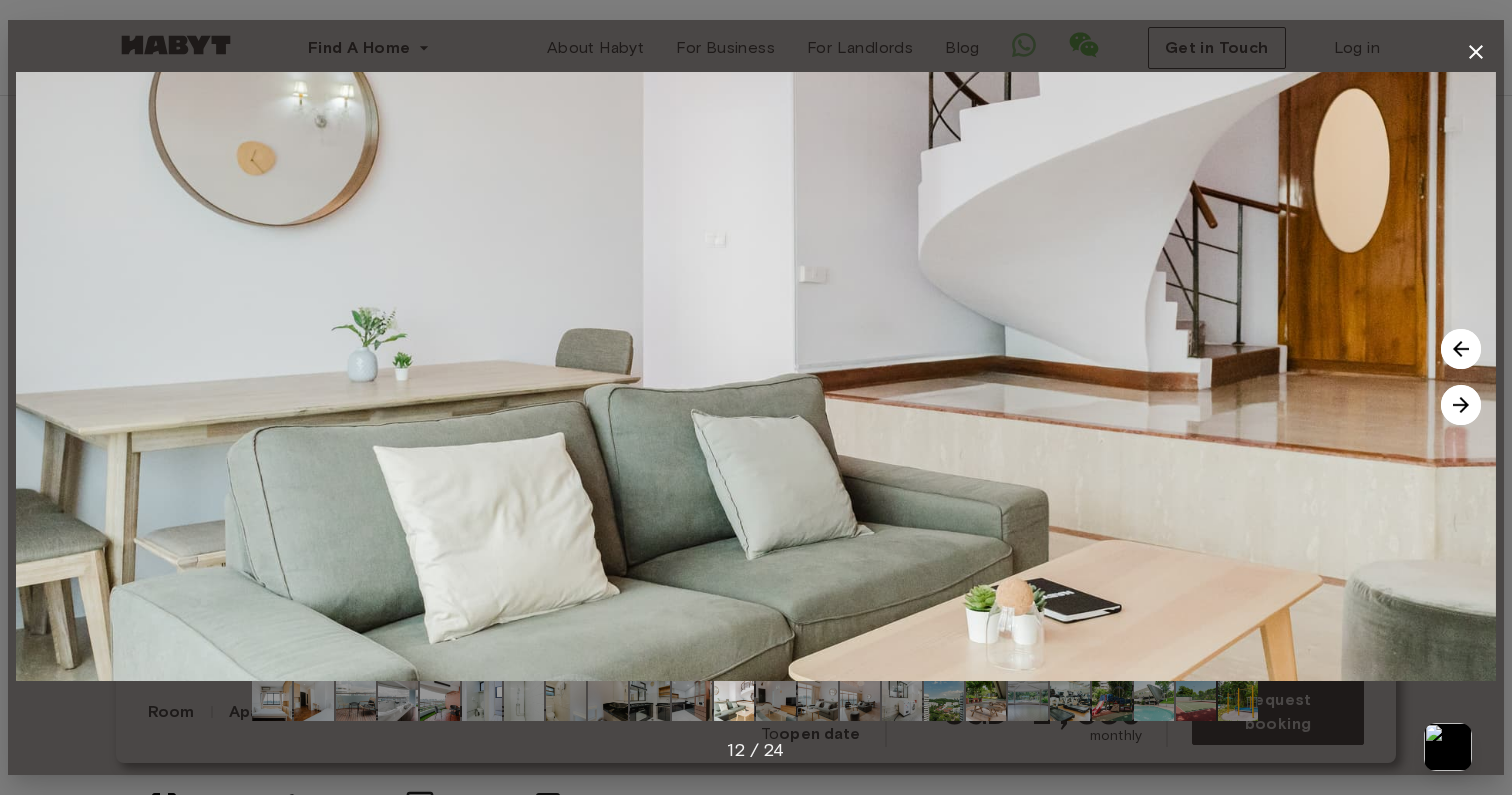 click at bounding box center (1461, 405) 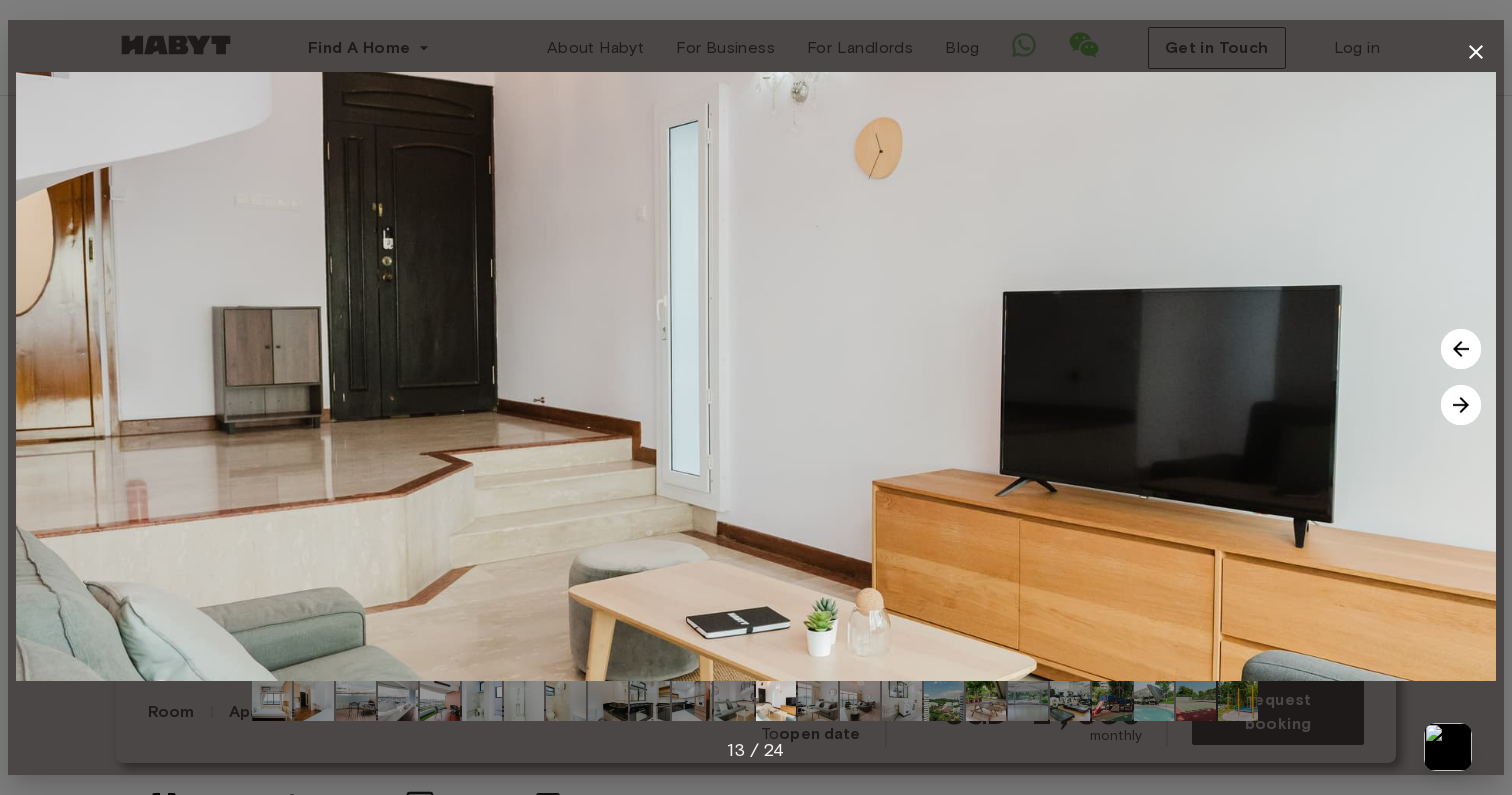 click at bounding box center (1461, 405) 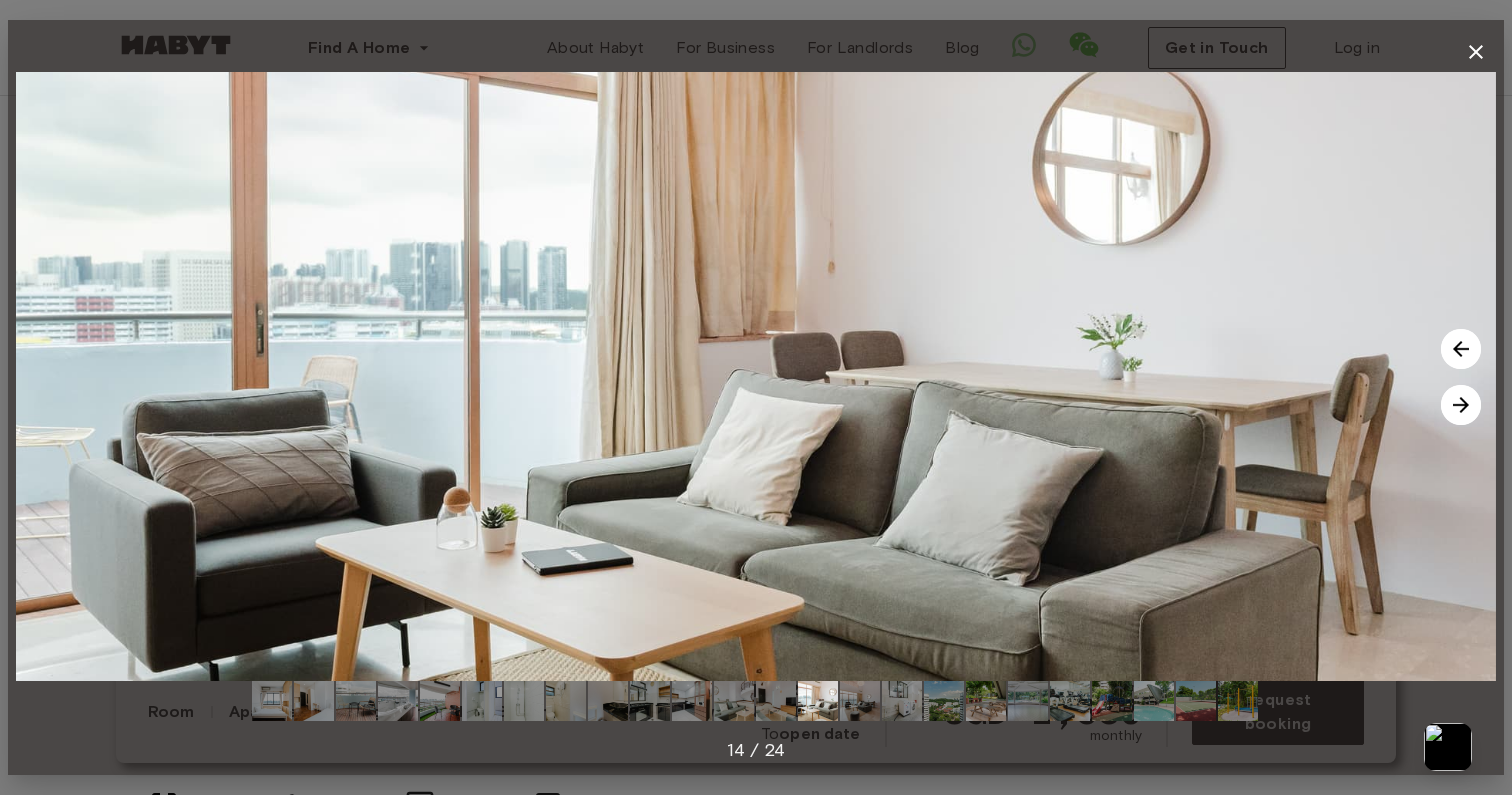 click at bounding box center [1461, 405] 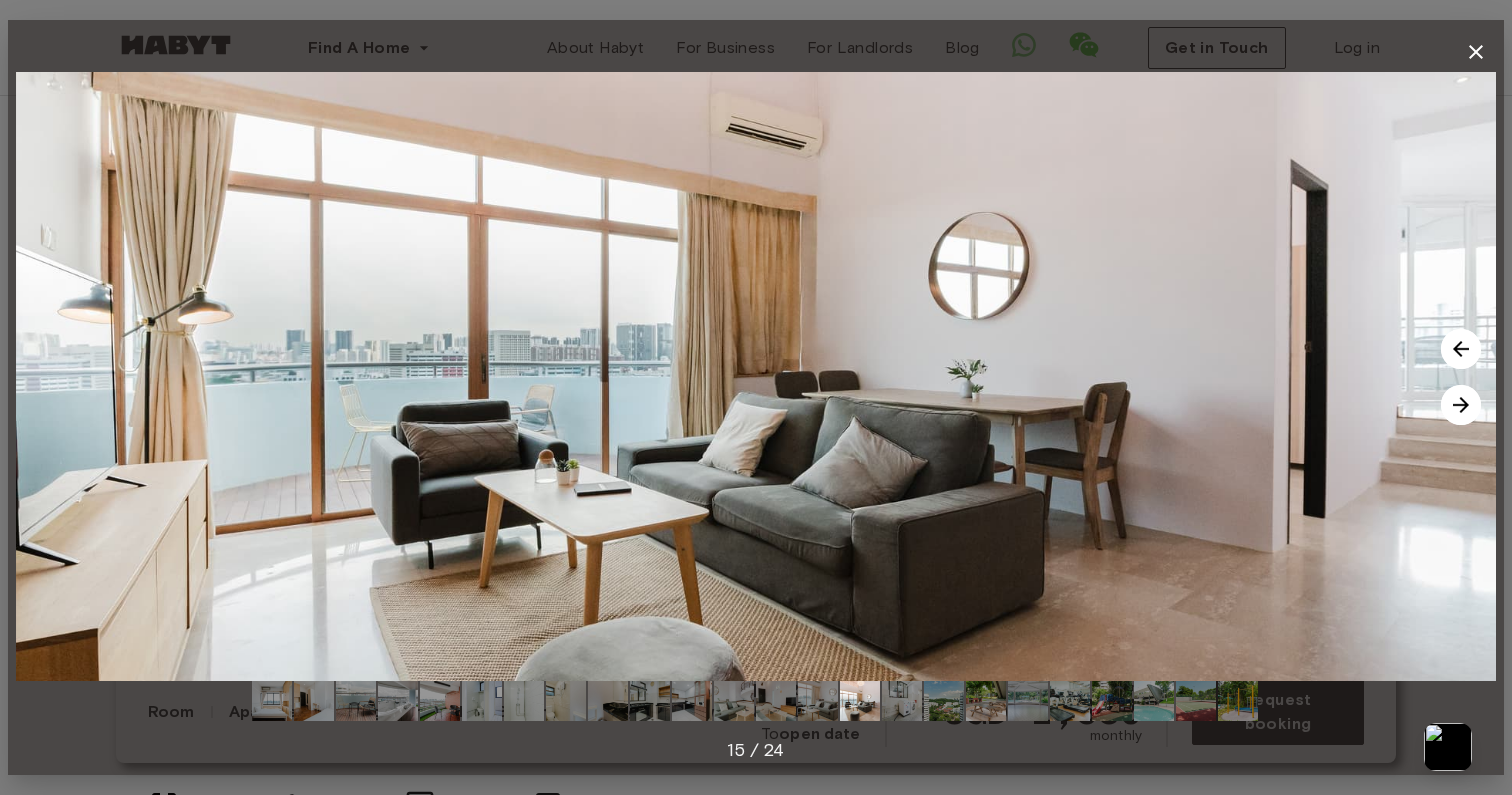 click at bounding box center [1461, 405] 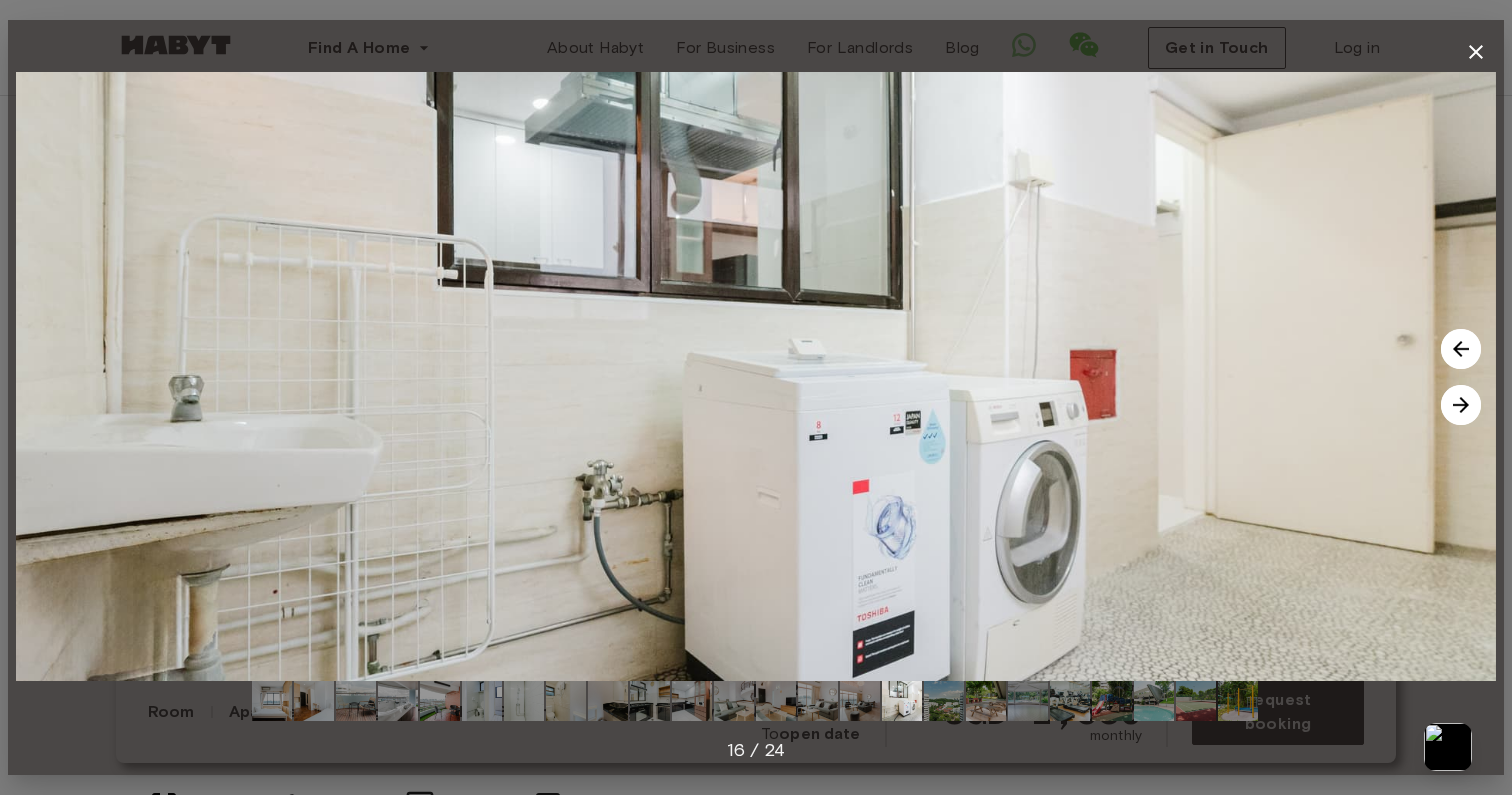 click at bounding box center [1461, 405] 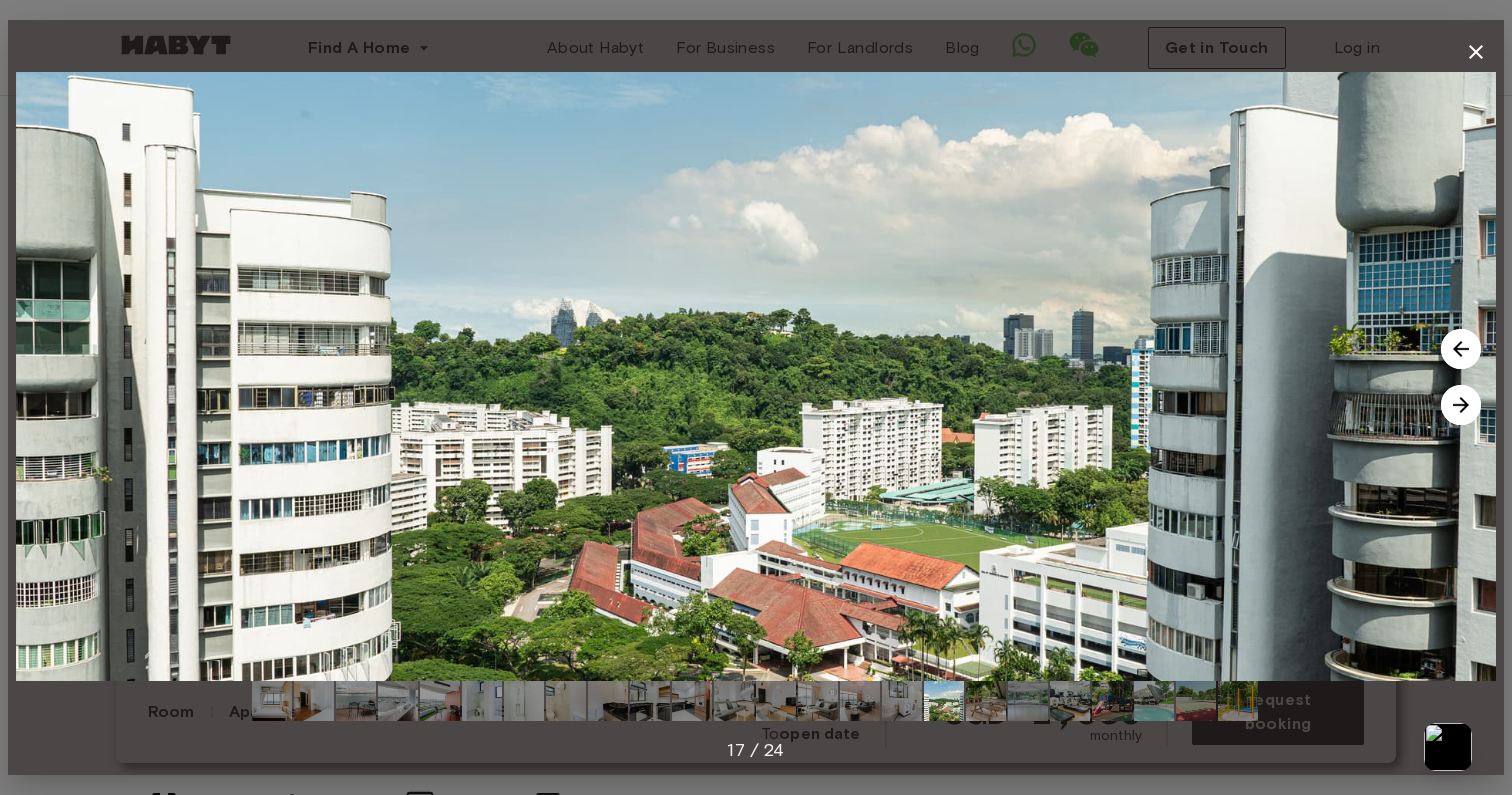 click at bounding box center [1461, 405] 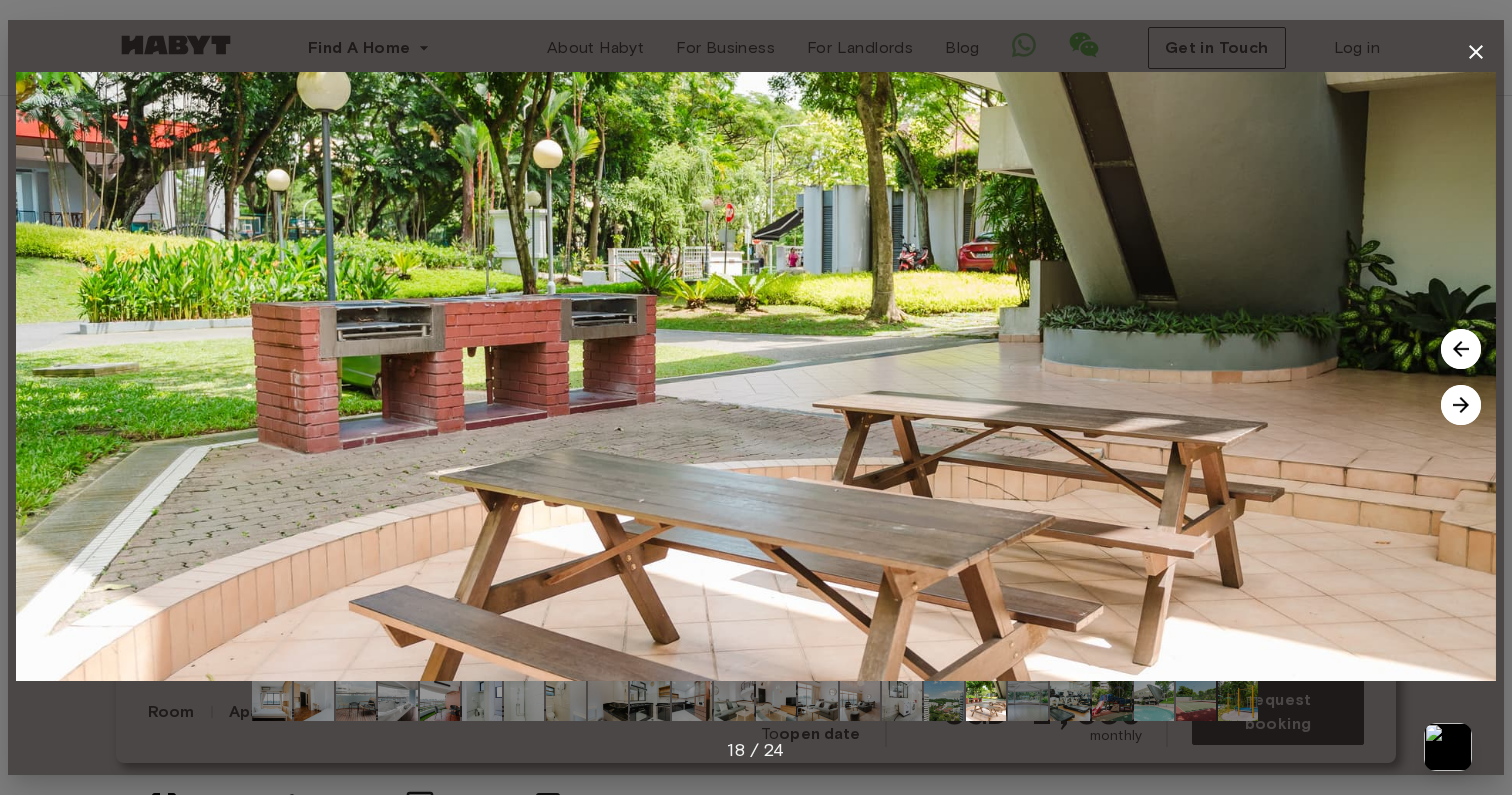 click 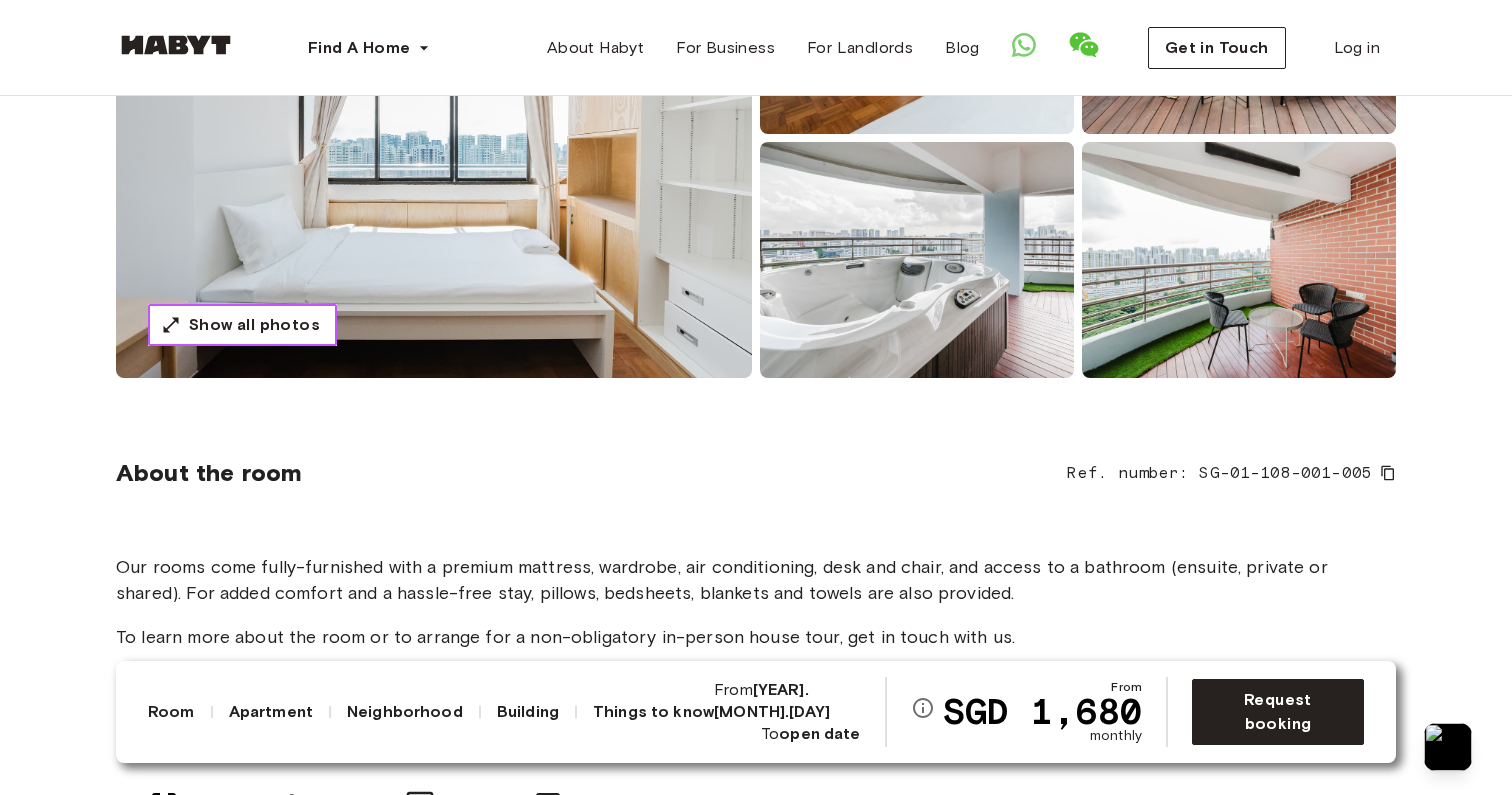 scroll, scrollTop: 0, scrollLeft: 0, axis: both 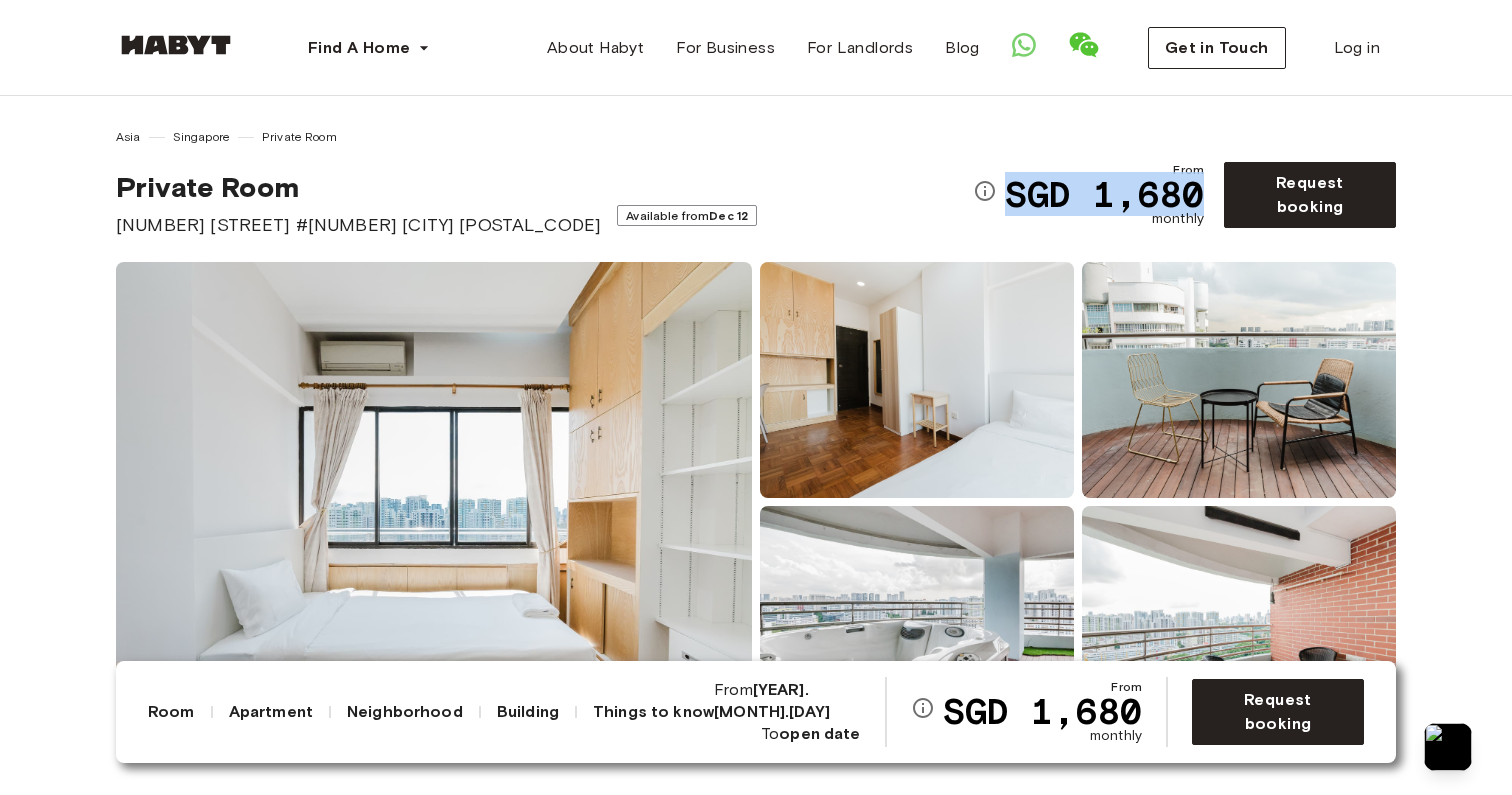 drag, startPoint x: 1002, startPoint y: 192, endPoint x: 1201, endPoint y: 195, distance: 199.02261 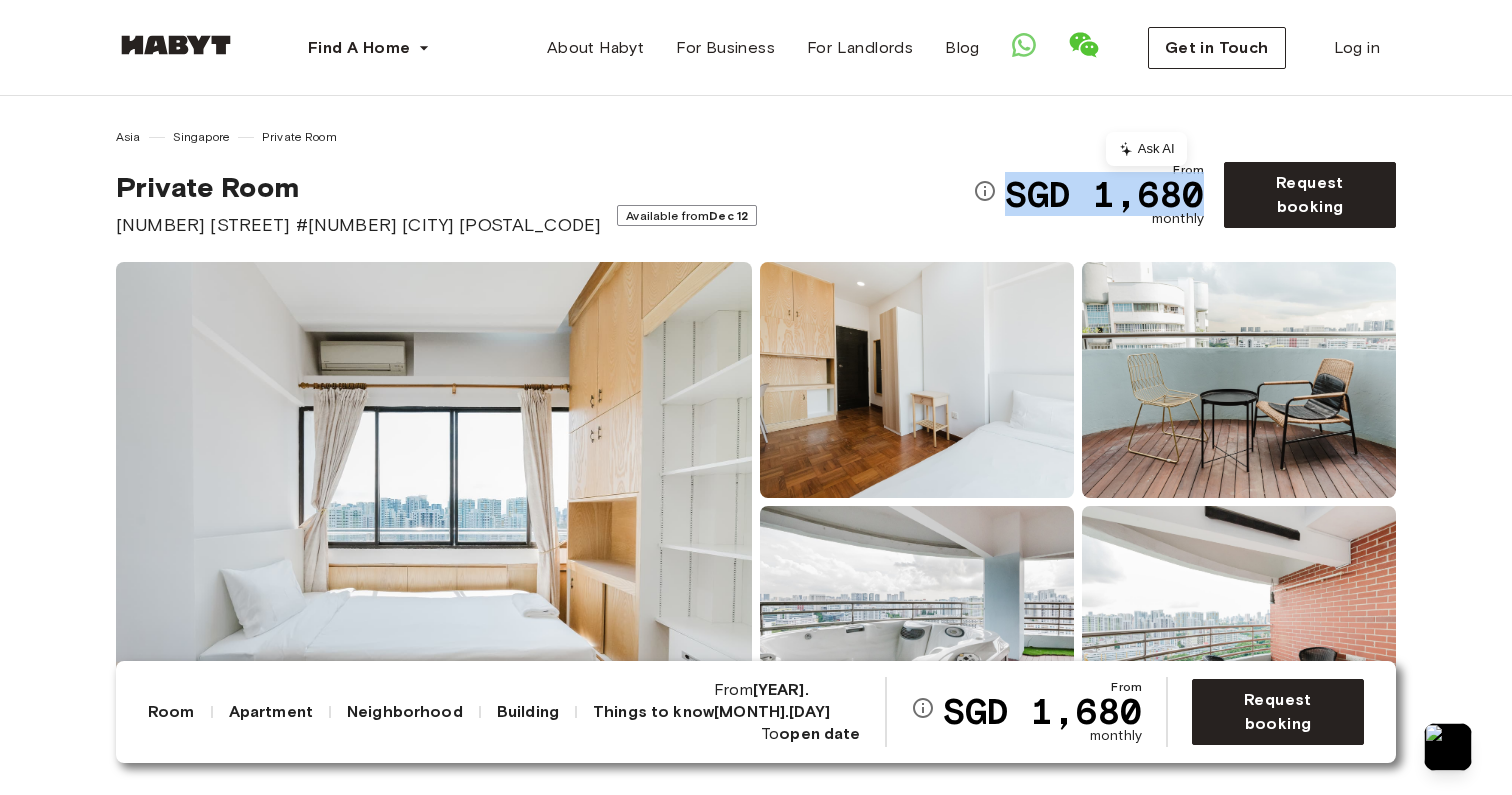 copy on "SGD 1,680" 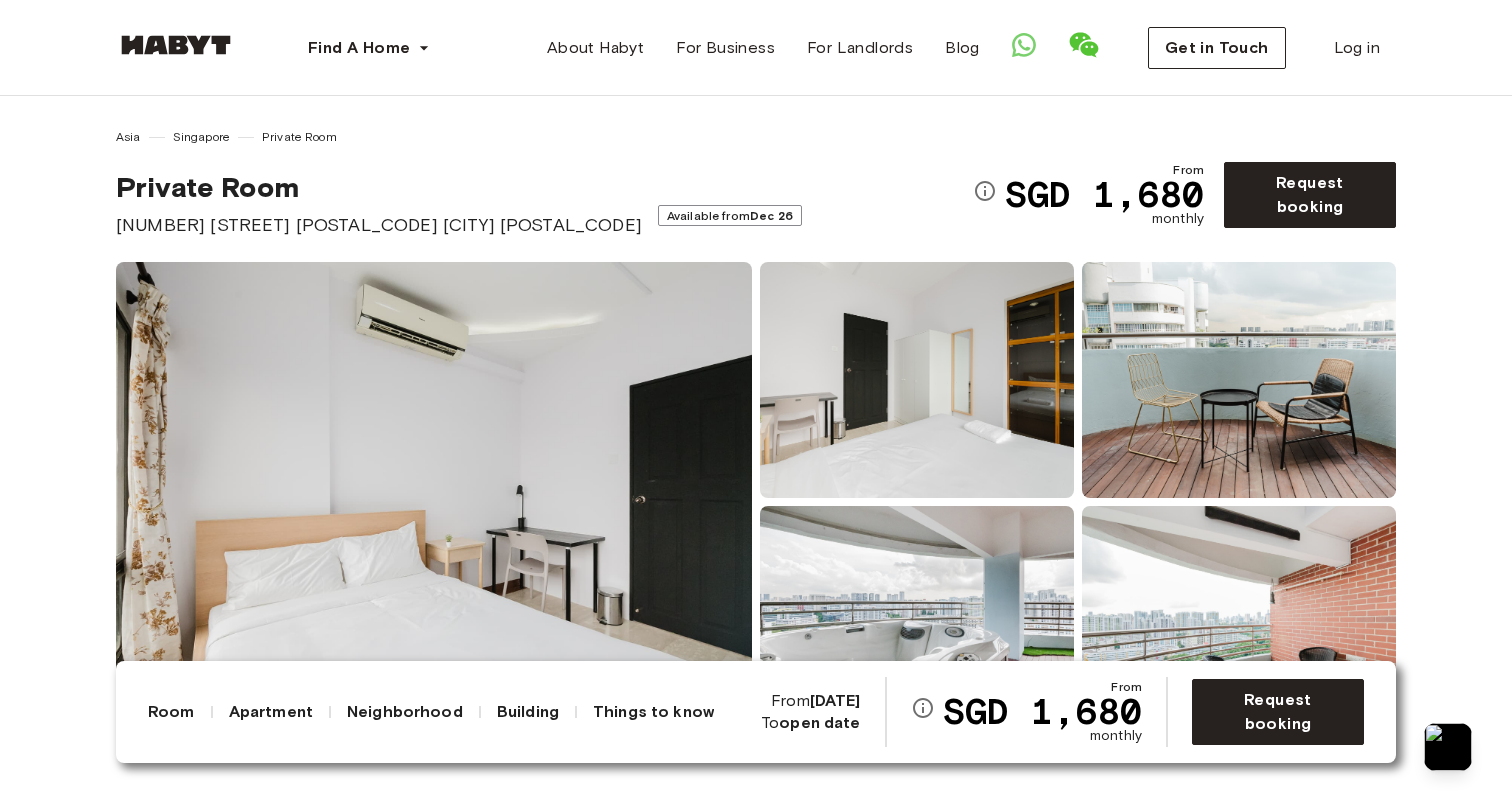 scroll, scrollTop: 0, scrollLeft: 0, axis: both 